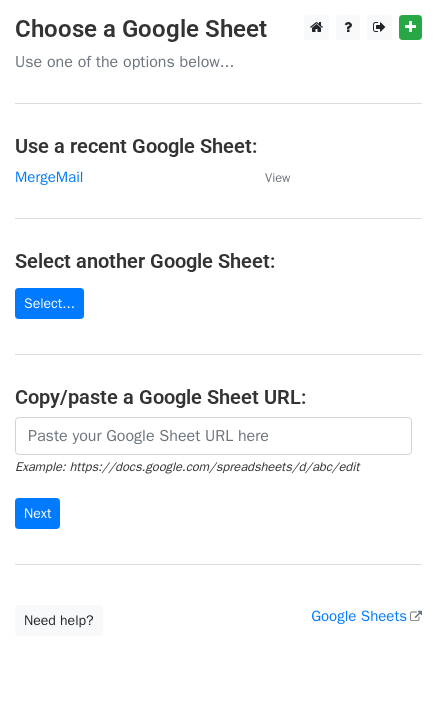 scroll, scrollTop: 0, scrollLeft: 0, axis: both 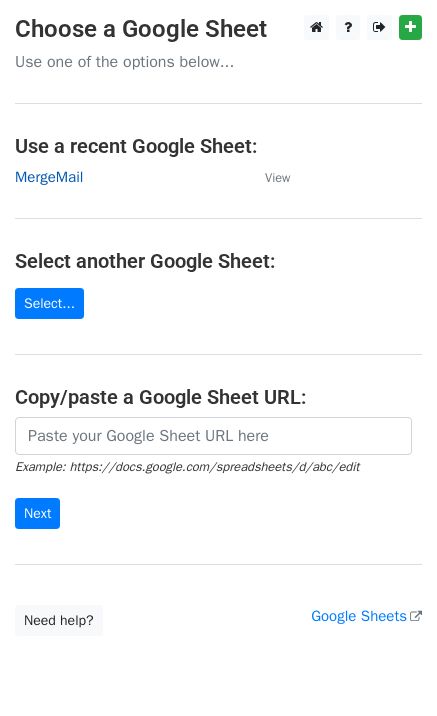 click on "MergeMail" at bounding box center [49, 177] 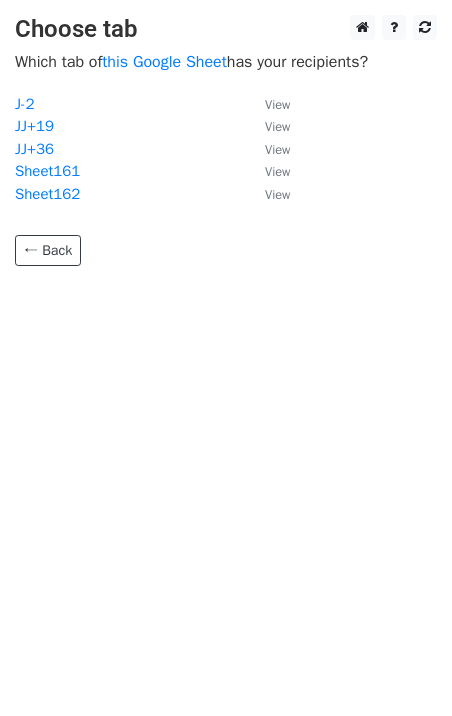 scroll, scrollTop: 0, scrollLeft: 0, axis: both 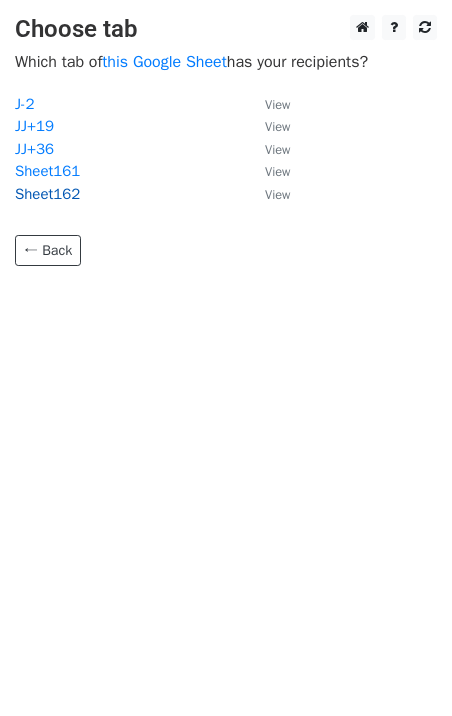 click on "Sheet162" at bounding box center [47, 194] 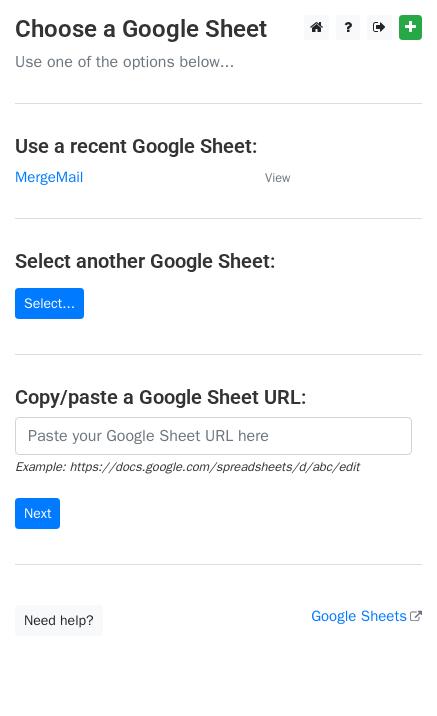 scroll, scrollTop: 0, scrollLeft: 0, axis: both 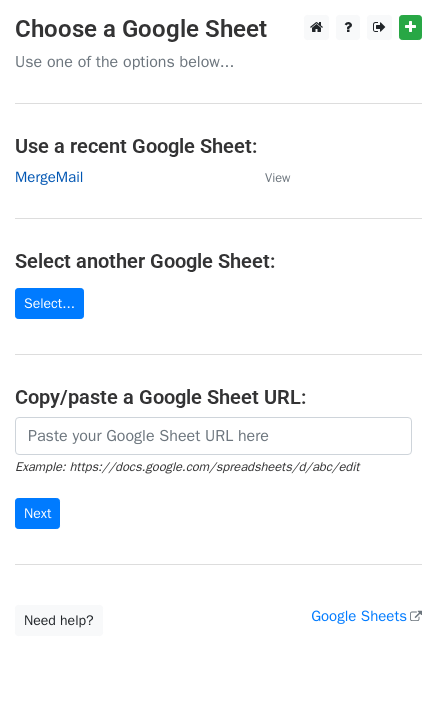 click on "MergeMail" at bounding box center (49, 177) 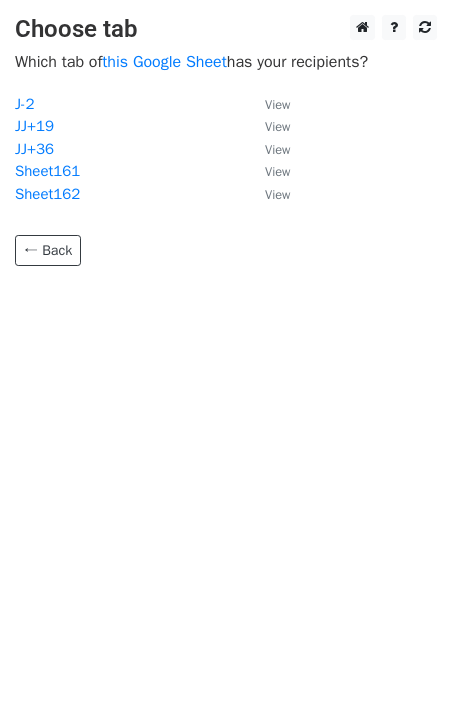 scroll, scrollTop: 0, scrollLeft: 0, axis: both 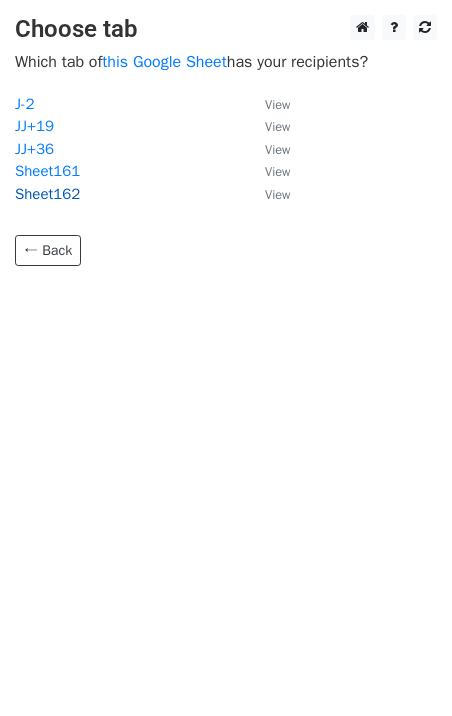 click on "Sheet162" at bounding box center (47, 194) 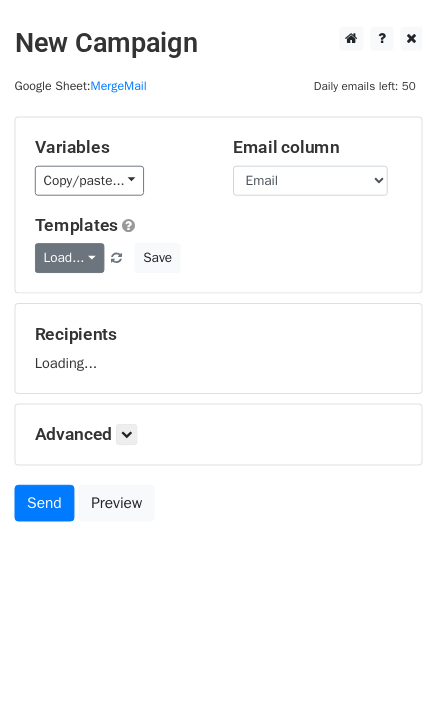 scroll, scrollTop: 0, scrollLeft: 0, axis: both 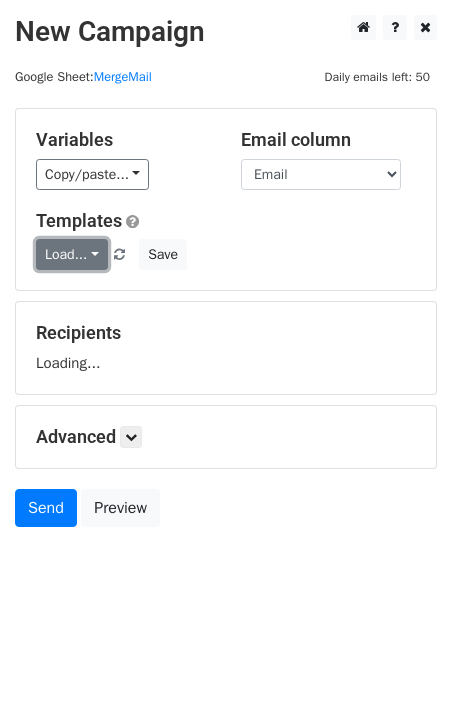 click on "Load..." at bounding box center (72, 254) 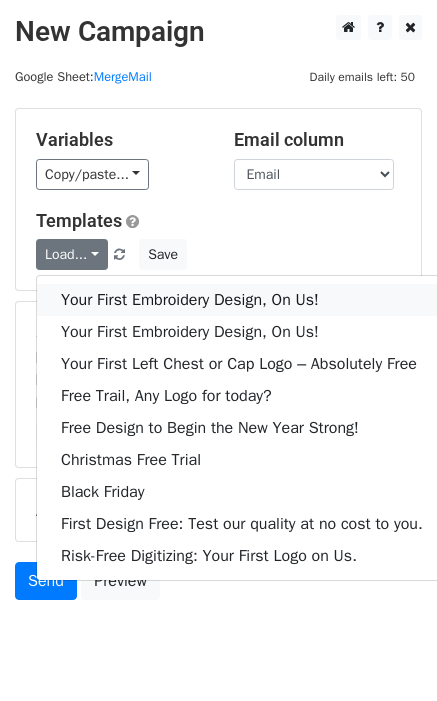 click on "Your First Embroidery Design, On Us!" at bounding box center (242, 300) 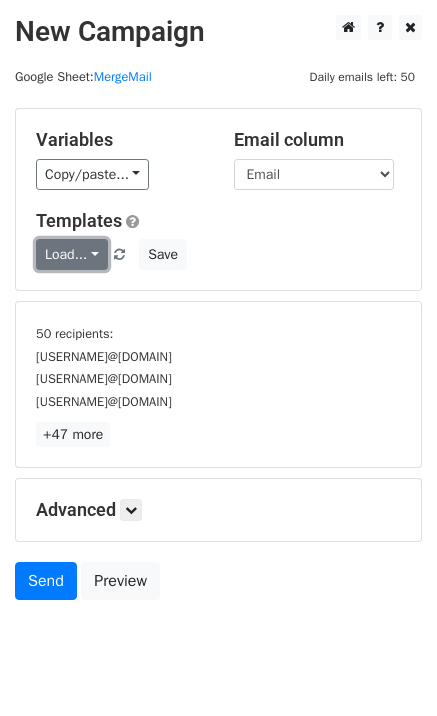 click on "Load..." at bounding box center [72, 254] 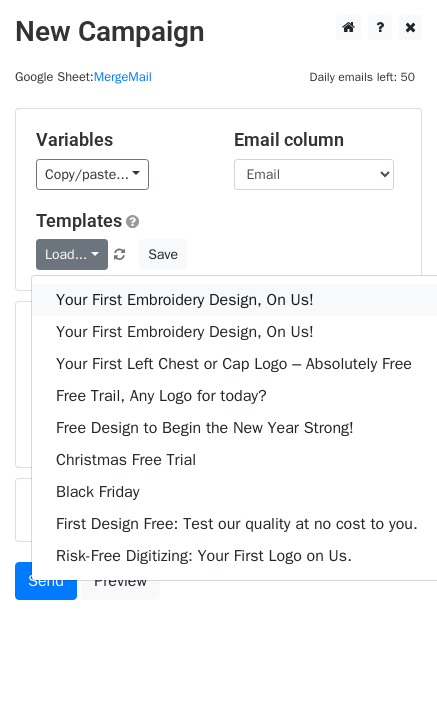click on "Your First Embroidery Design, On Us!" at bounding box center [237, 300] 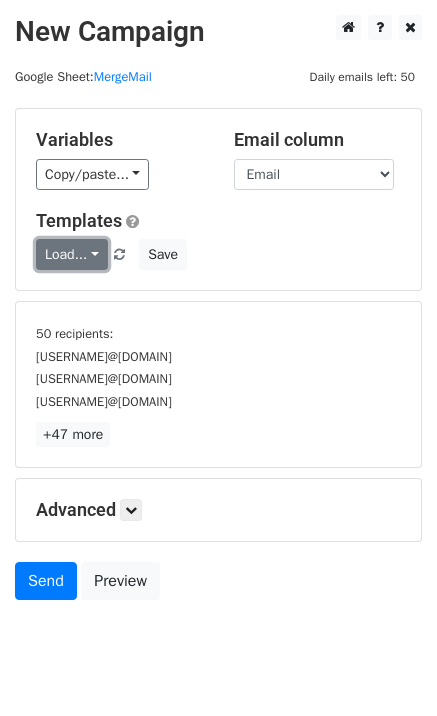 click on "Load..." at bounding box center (72, 254) 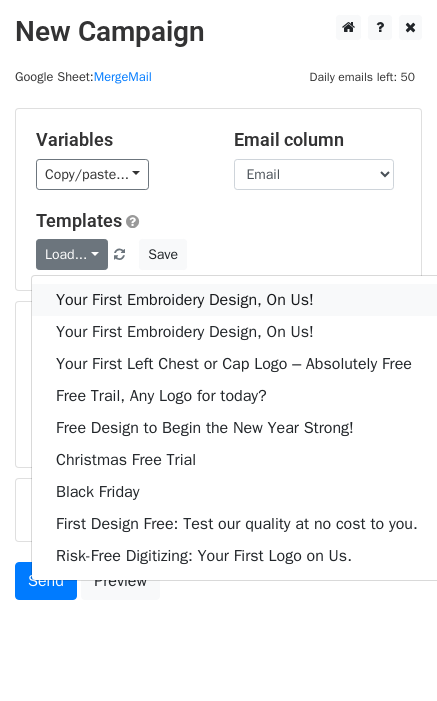 click on "Your First Embroidery Design, On Us!" at bounding box center (237, 300) 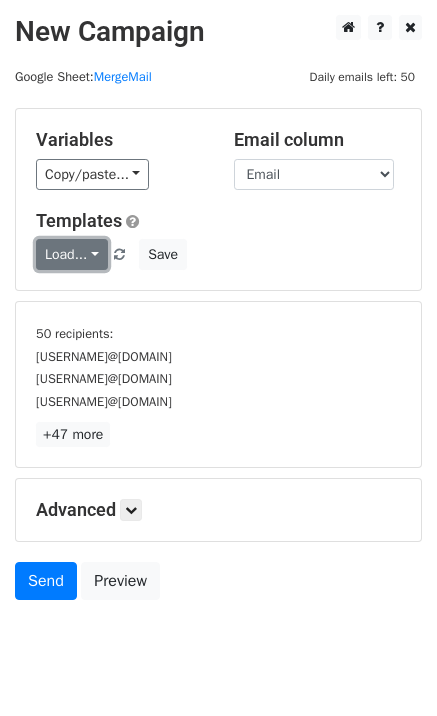 click on "Load..." at bounding box center (72, 254) 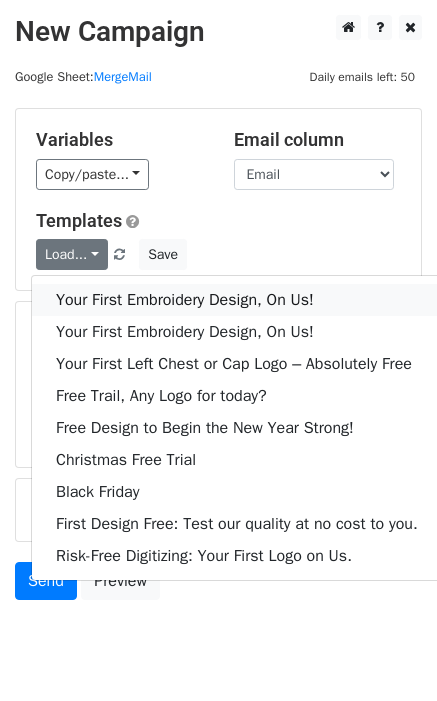 click on "Your First Embroidery Design, On Us!" at bounding box center (237, 300) 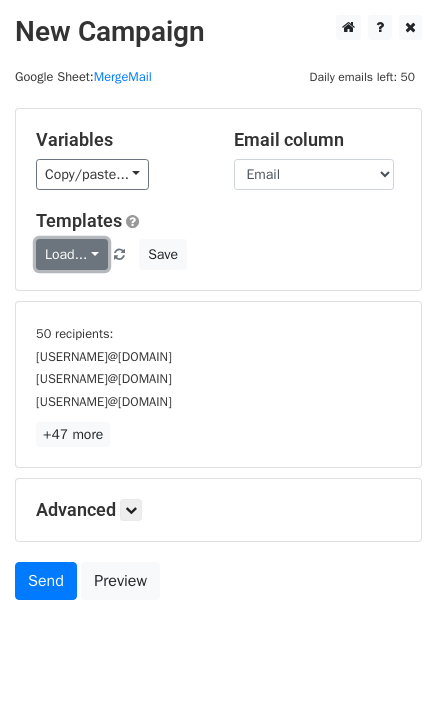 click on "Load..." at bounding box center (72, 254) 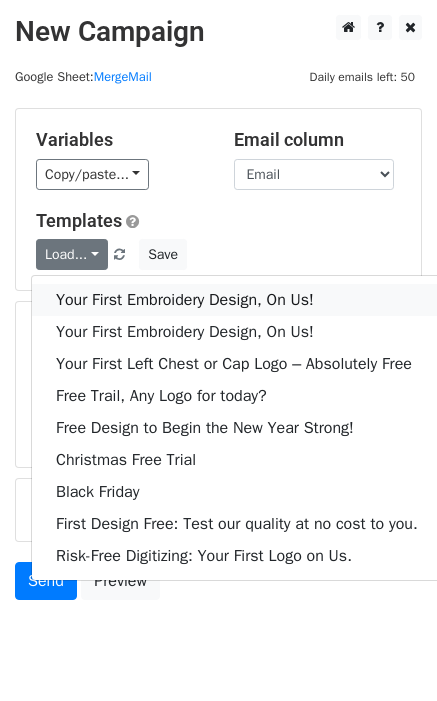 click on "Your First Embroidery Design, On Us!" at bounding box center [237, 300] 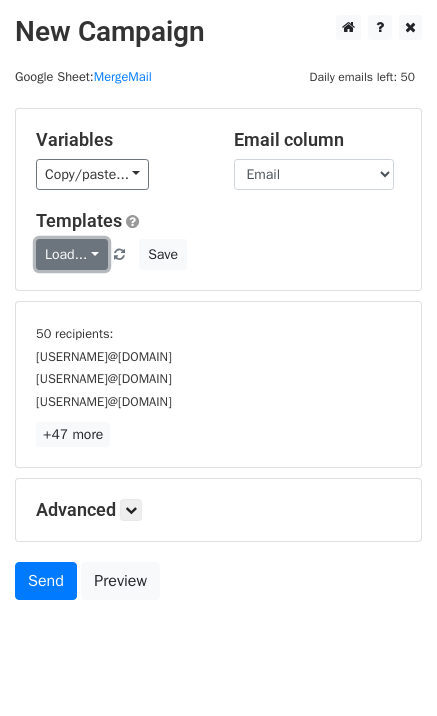 click on "Load..." at bounding box center [72, 254] 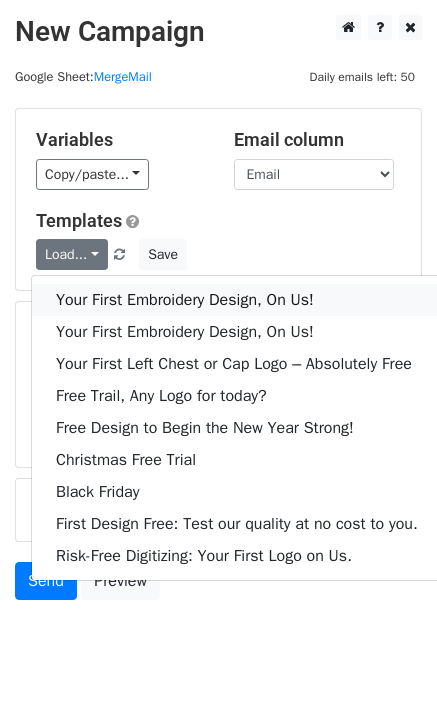 click on "Your First Embroidery Design, On Us!" at bounding box center (237, 300) 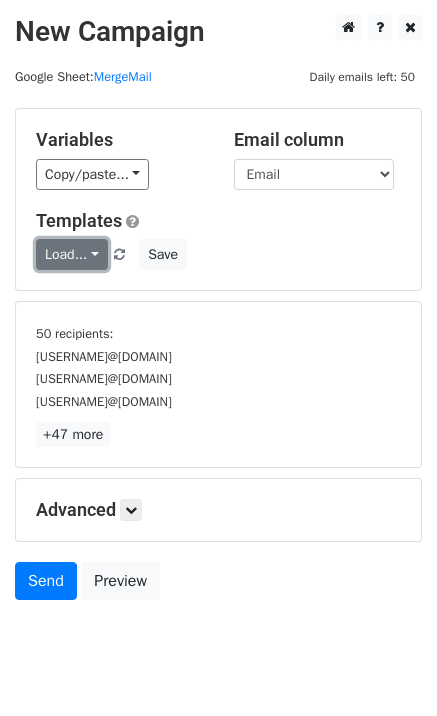 click on "Load..." at bounding box center (72, 254) 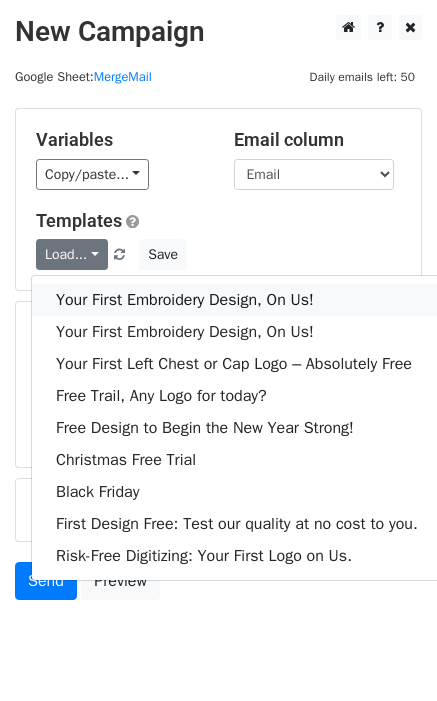 click on "Your First Embroidery Design, On Us!" at bounding box center (237, 300) 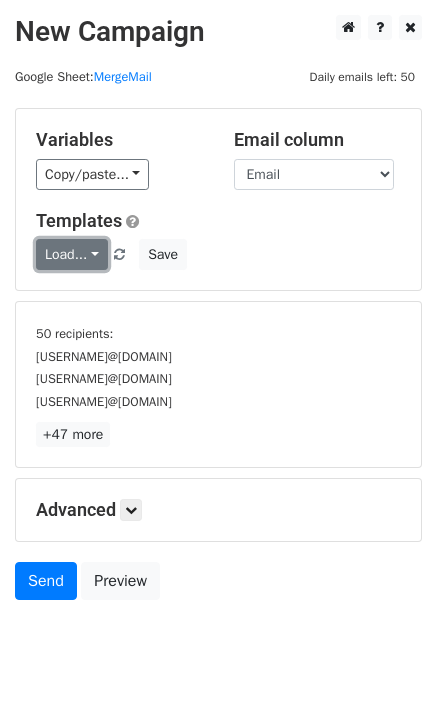 click on "Load..." at bounding box center [72, 254] 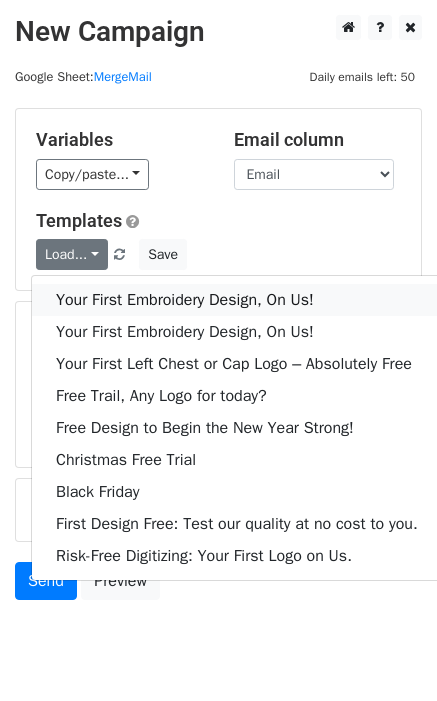 click on "Your First Embroidery Design, On Us!" at bounding box center [237, 300] 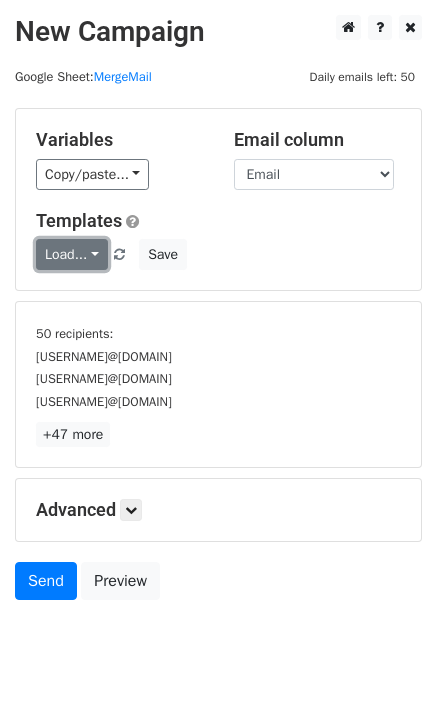 click on "Load..." at bounding box center [72, 254] 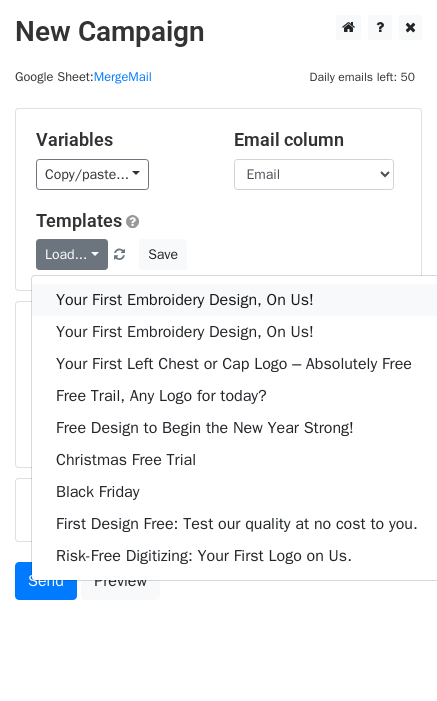 click on "Your First Embroidery Design, On Us!" at bounding box center [237, 300] 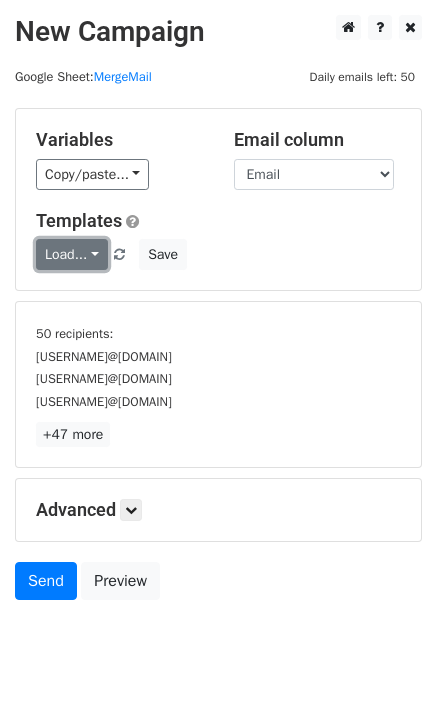 click on "Load..." at bounding box center [72, 254] 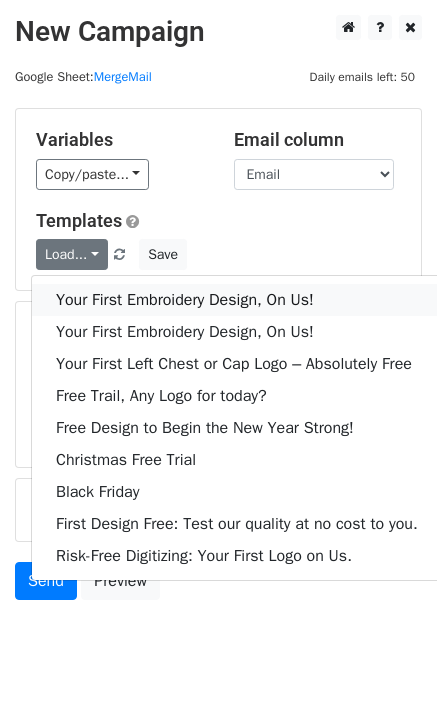 click on "Your First Embroidery Design, On Us!" at bounding box center (237, 300) 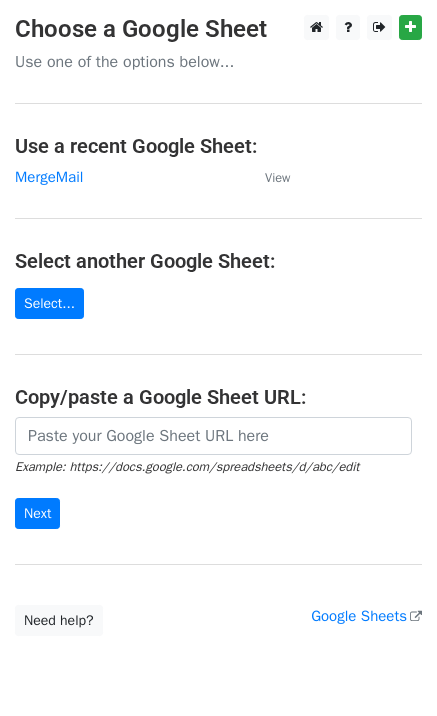 scroll, scrollTop: 0, scrollLeft: 0, axis: both 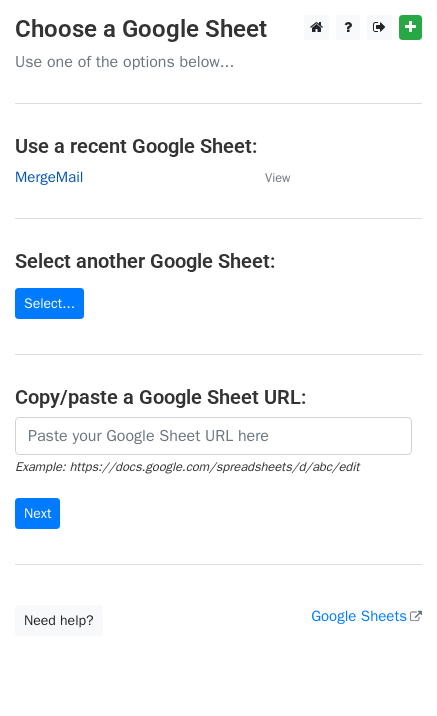 click on "MergeMail" at bounding box center (49, 177) 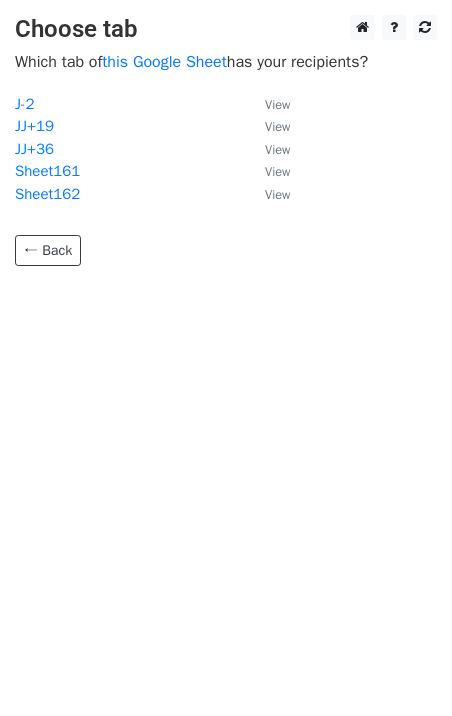 scroll, scrollTop: 0, scrollLeft: 0, axis: both 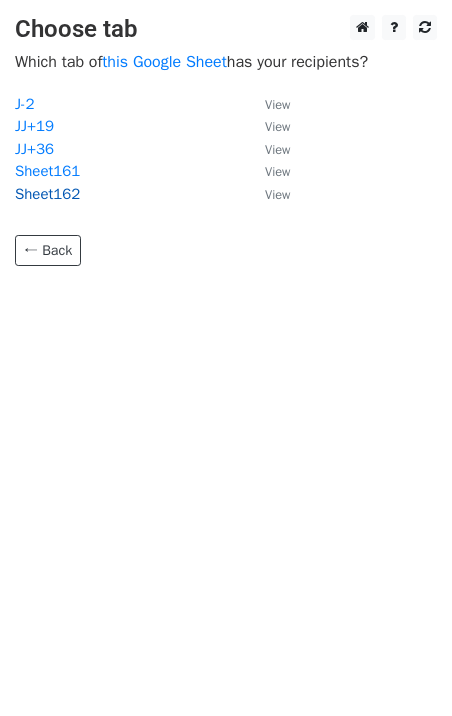 click on "Sheet162" at bounding box center (47, 194) 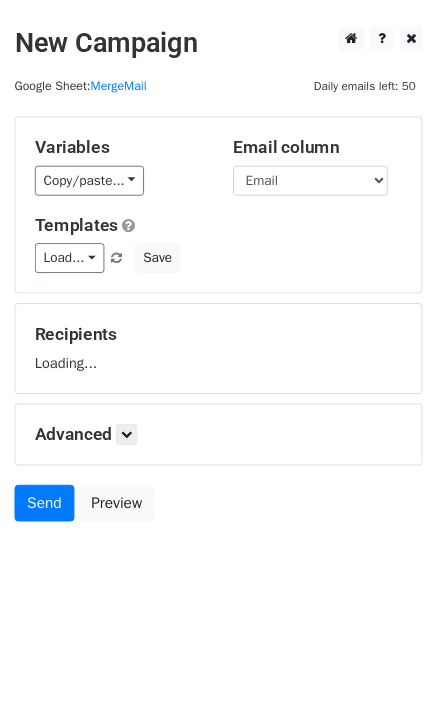 scroll, scrollTop: 0, scrollLeft: 0, axis: both 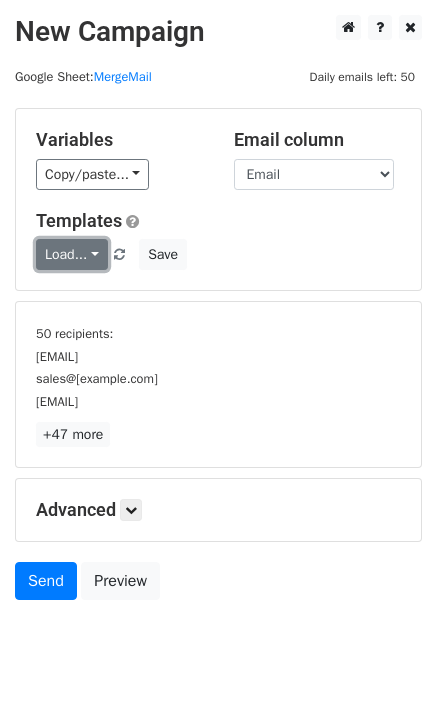 click on "Load..." at bounding box center (72, 254) 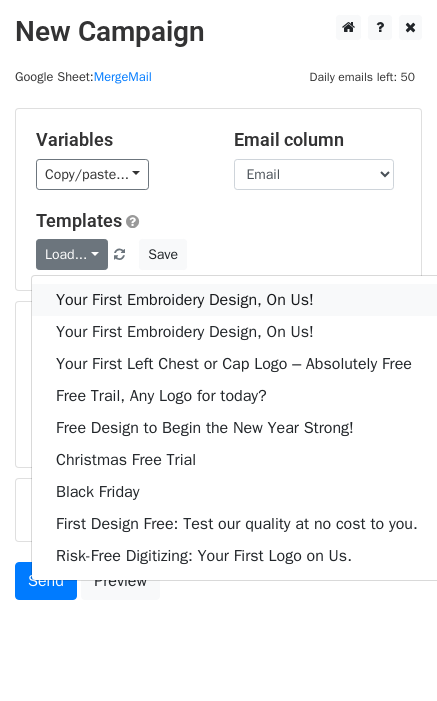 click on "Your First Embroidery Design, On Us!" at bounding box center [237, 300] 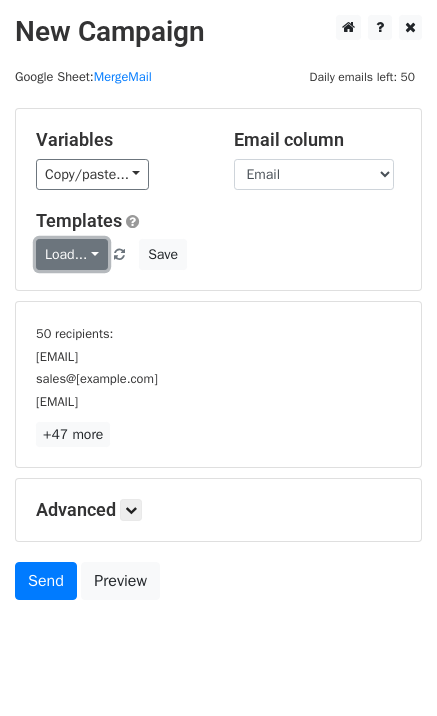 click on "Load..." at bounding box center [72, 254] 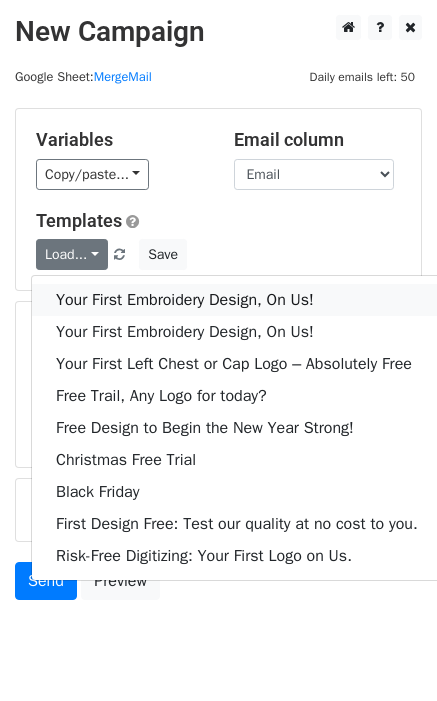click on "Your First Embroidery Design, On Us!" at bounding box center (237, 300) 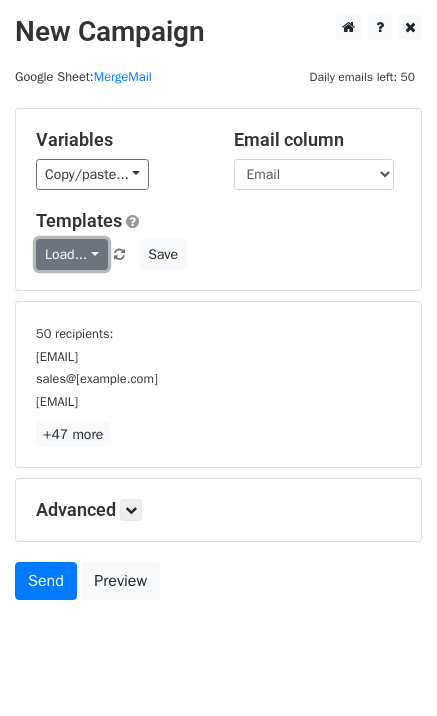 click on "Load..." at bounding box center [72, 254] 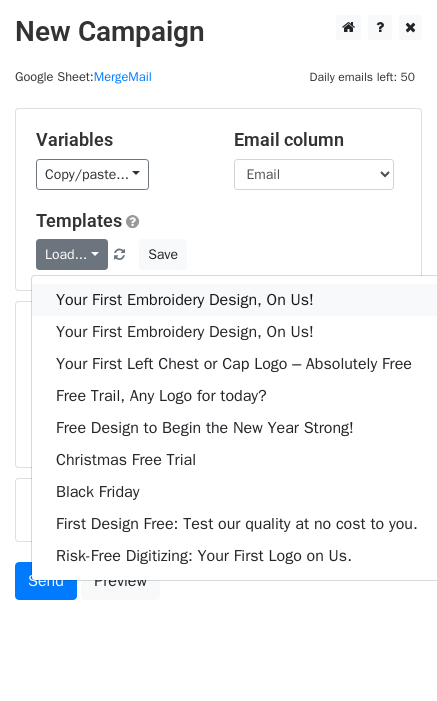 click on "Your First Embroidery Design, On Us!" at bounding box center [237, 300] 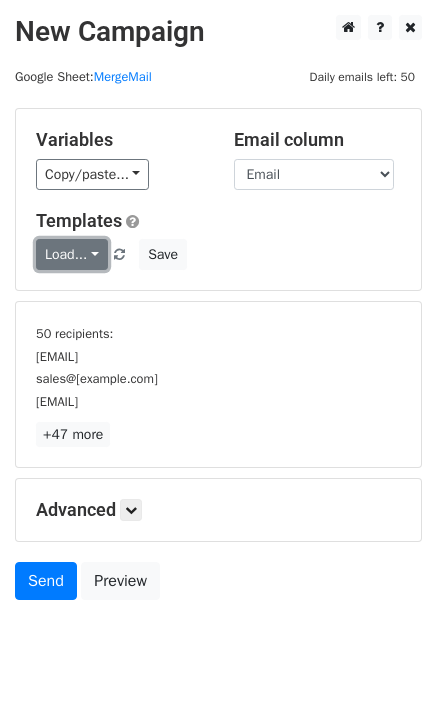 click on "Load..." at bounding box center [72, 254] 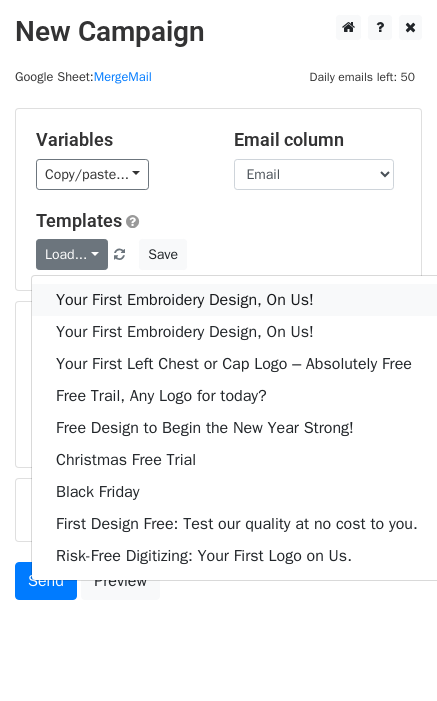 click on "Your First Embroidery Design, On Us!" at bounding box center (237, 300) 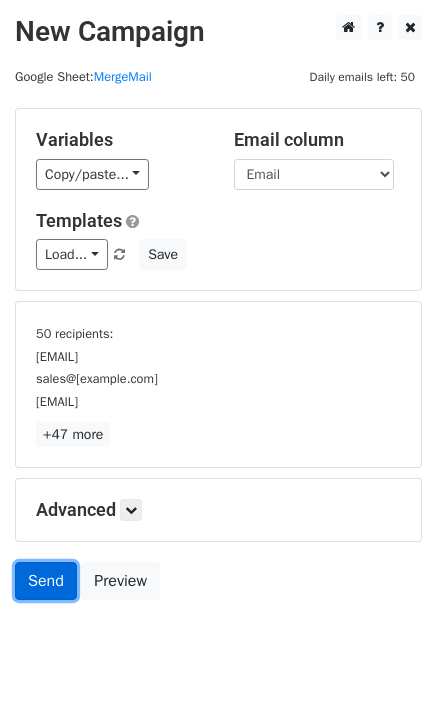 click on "Send" at bounding box center (46, 581) 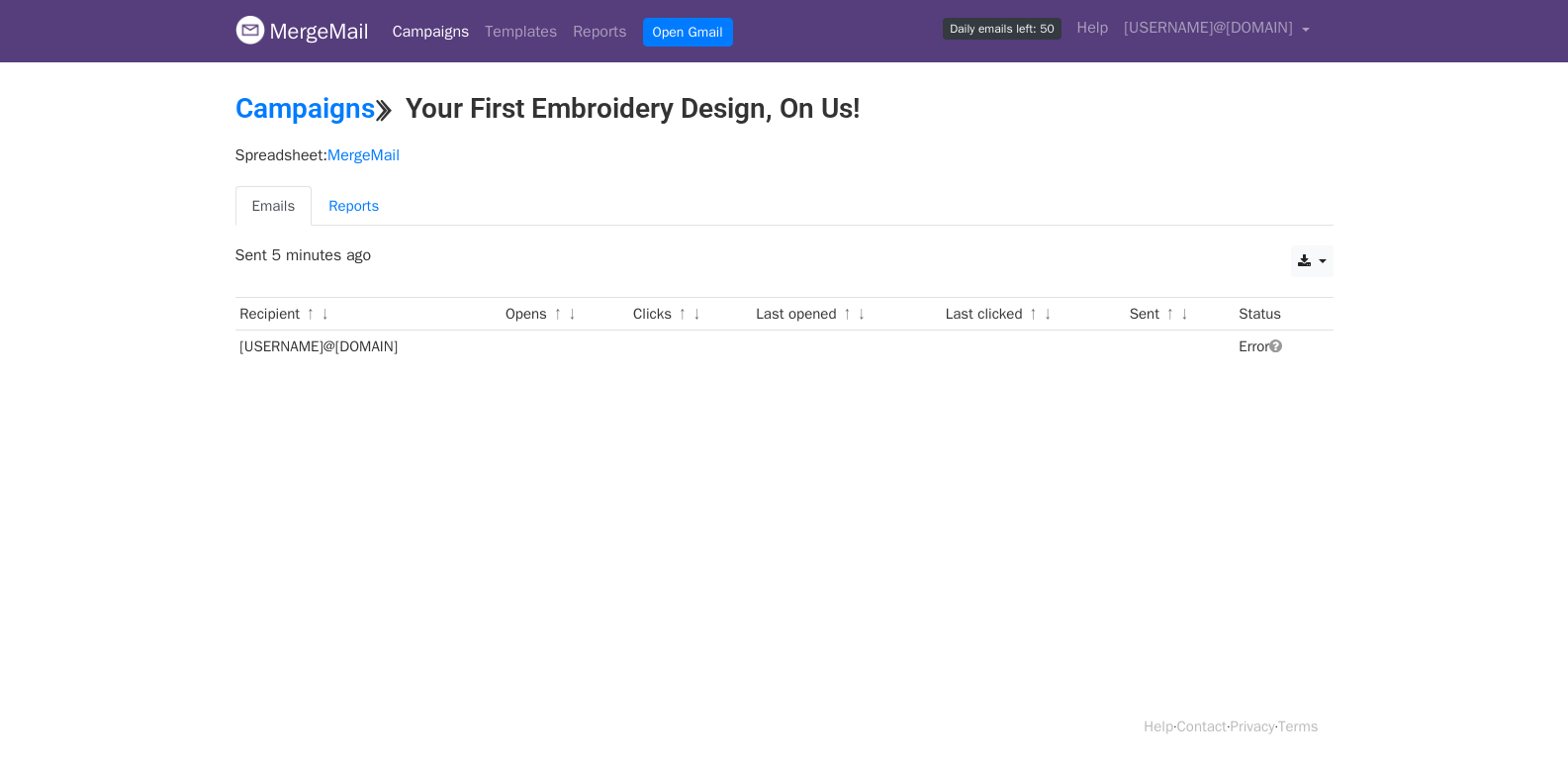 scroll, scrollTop: 0, scrollLeft: 0, axis: both 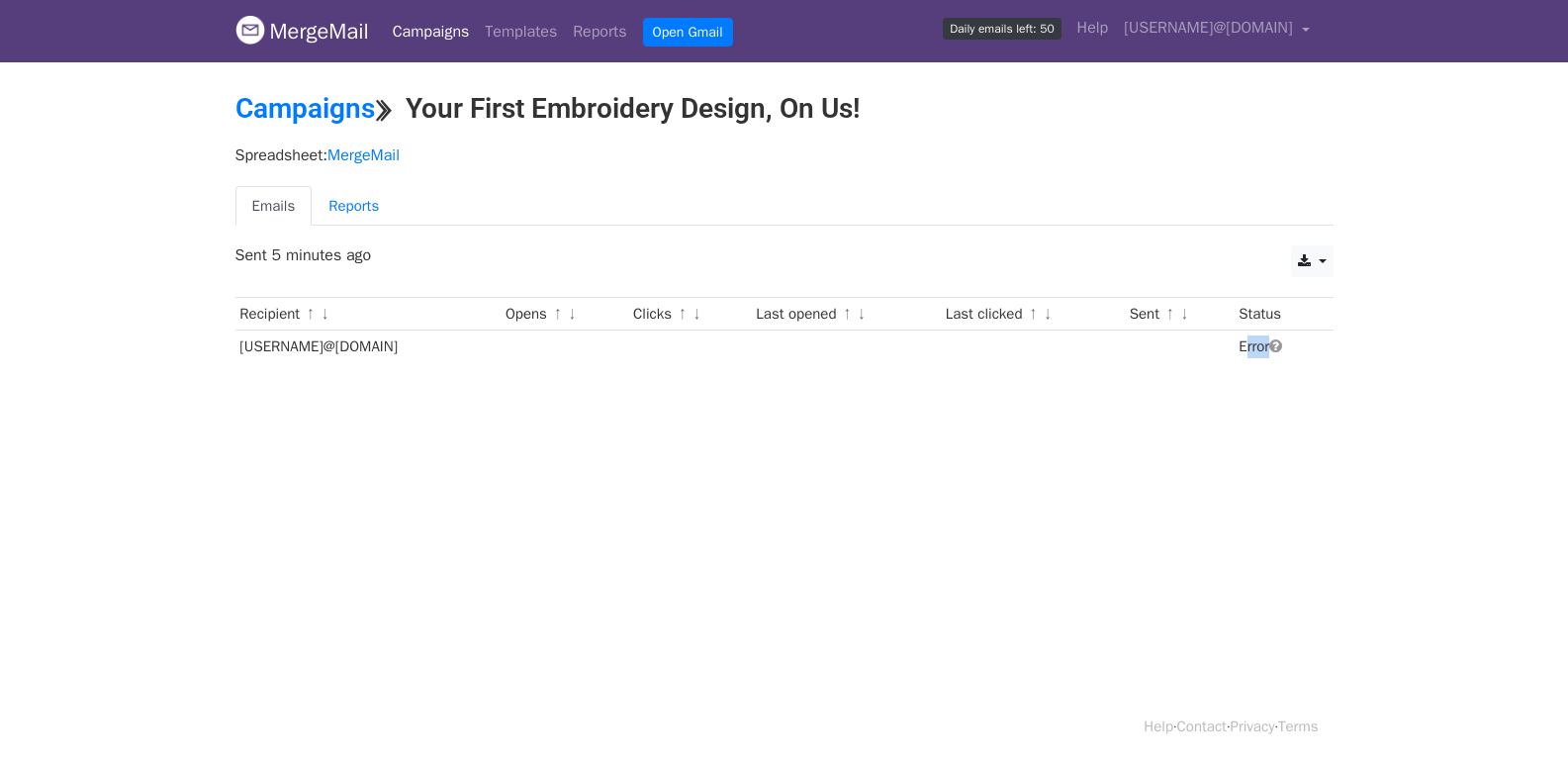 click on "Error" at bounding box center [1275, 346] 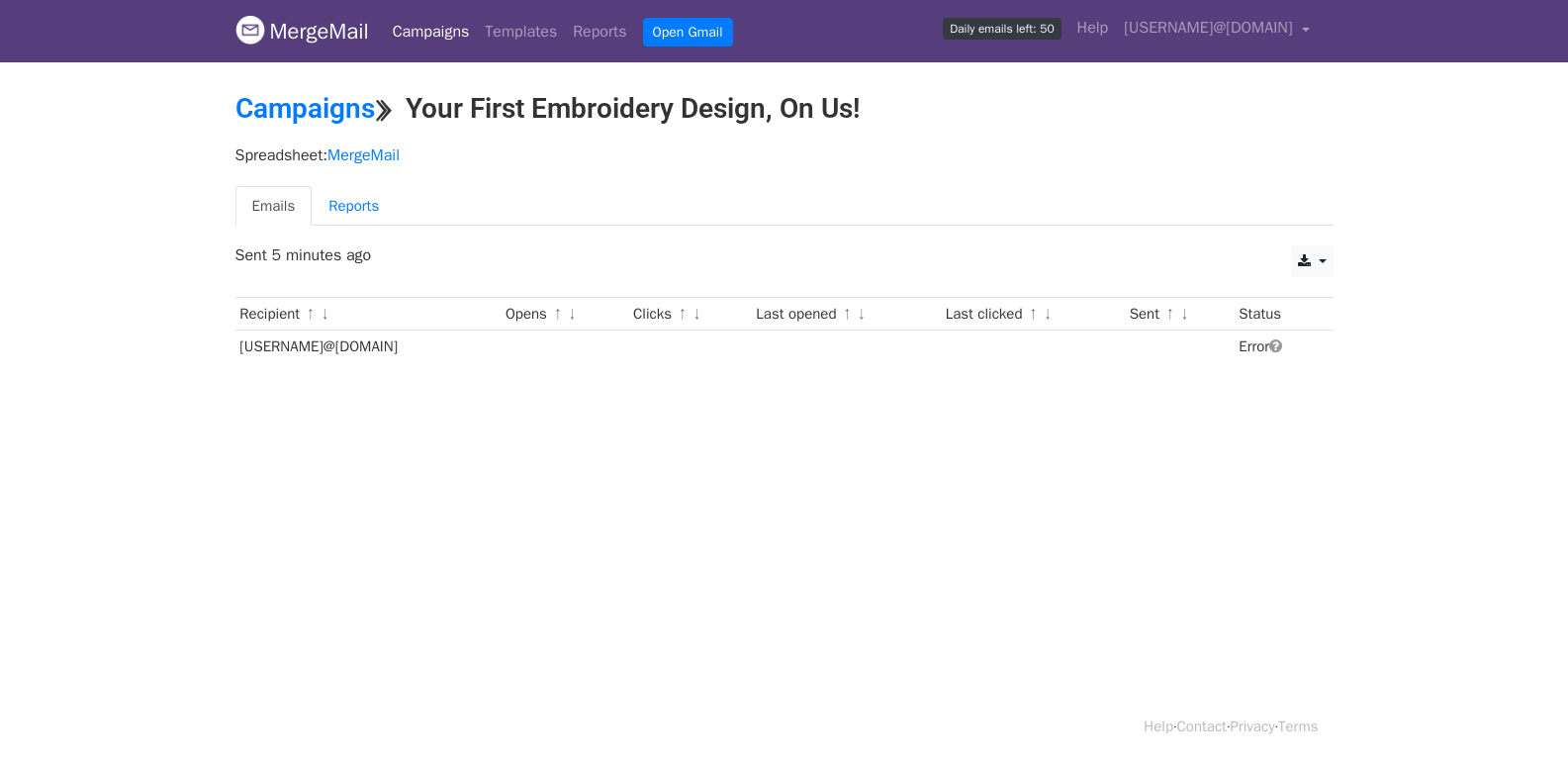 scroll, scrollTop: 0, scrollLeft: 0, axis: both 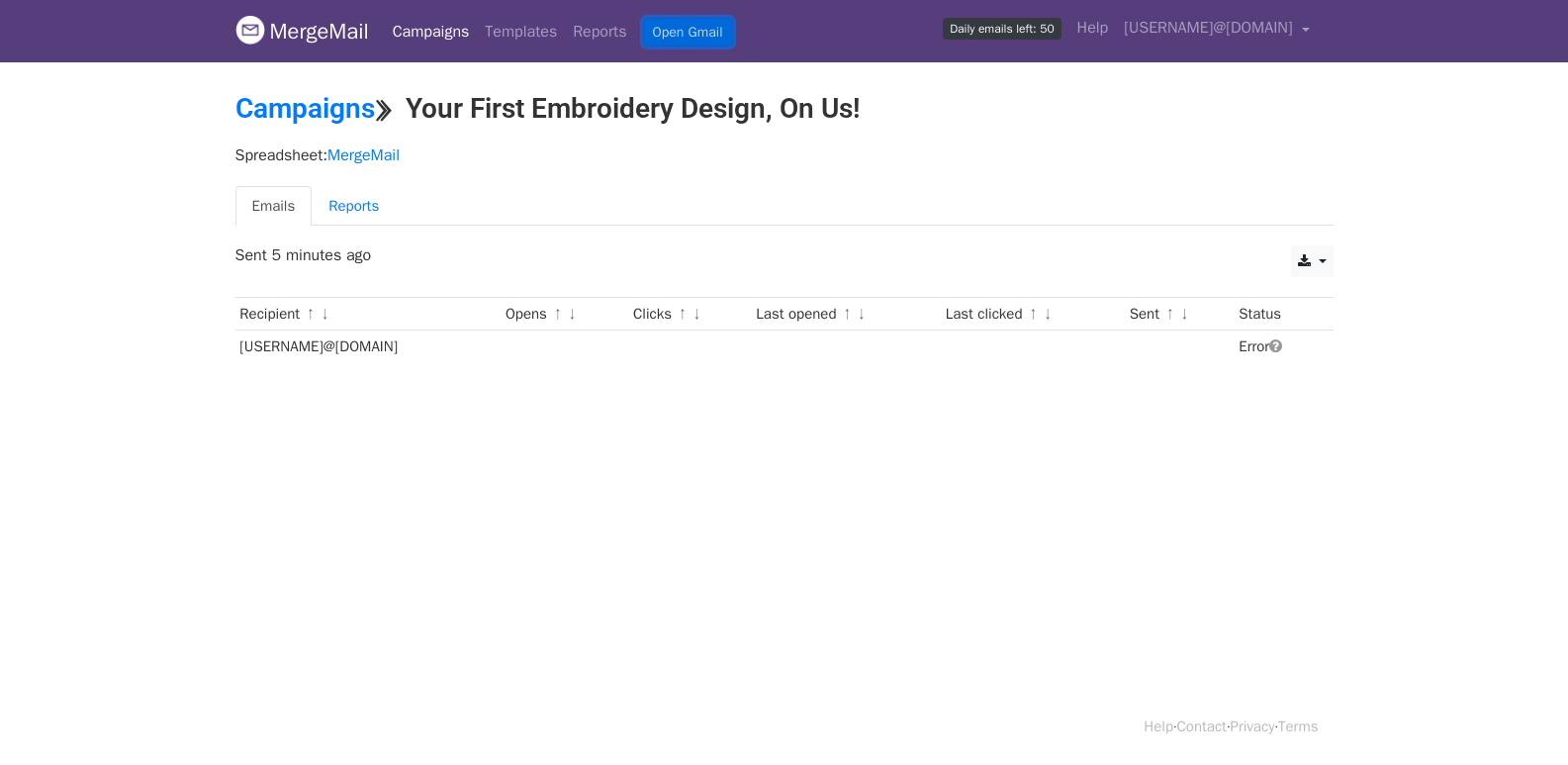 click on "Open Gmail" at bounding box center [688, 32] 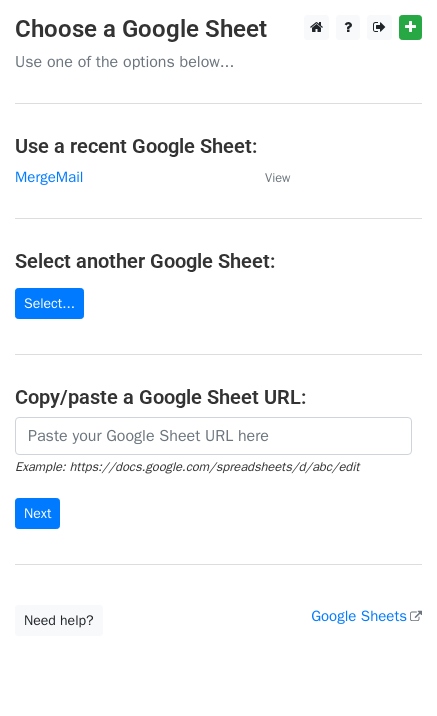 scroll, scrollTop: 0, scrollLeft: 0, axis: both 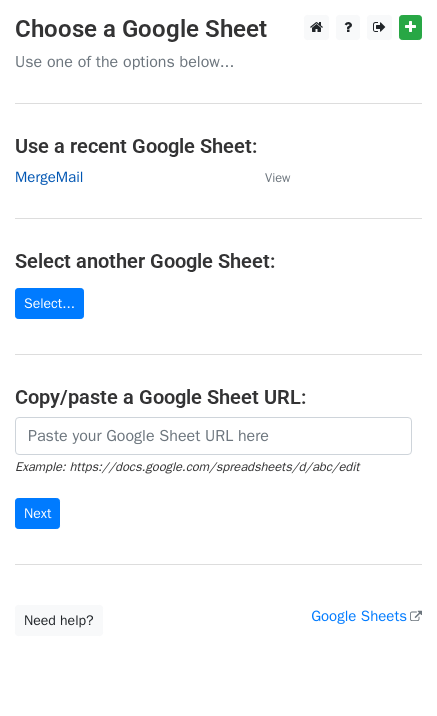 click on "MergeMail" at bounding box center [49, 177] 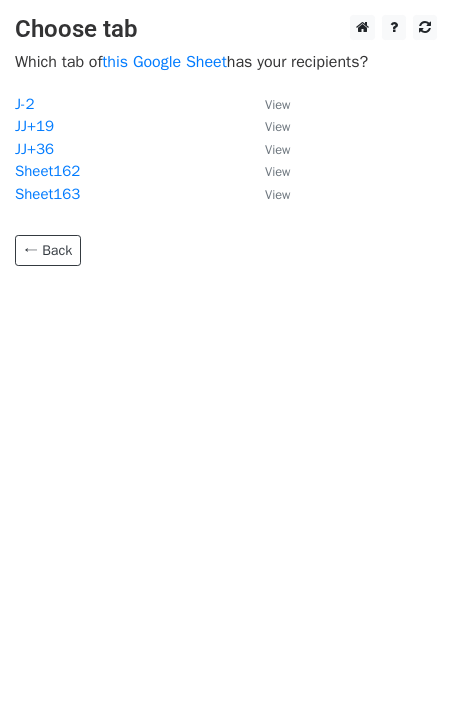 scroll, scrollTop: 0, scrollLeft: 0, axis: both 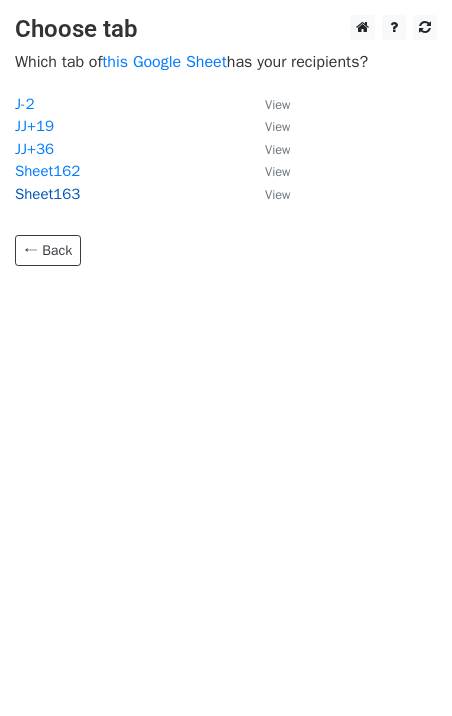 click on "Sheet163" at bounding box center [47, 194] 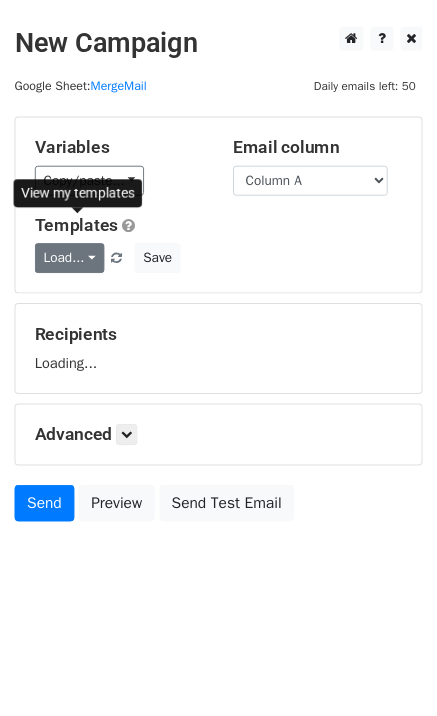 scroll, scrollTop: 0, scrollLeft: 0, axis: both 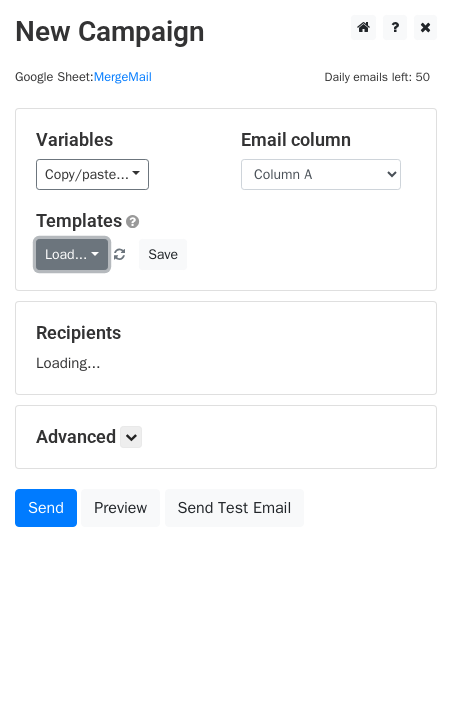 click on "Load..." at bounding box center (72, 254) 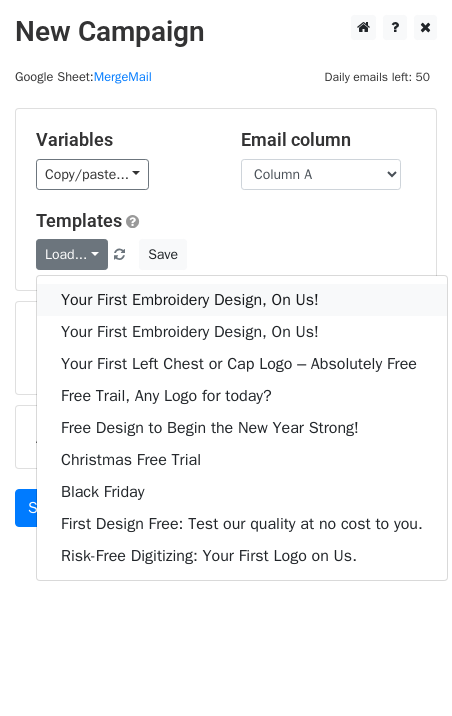 click on "Your First Embroidery Design, On Us!" at bounding box center (242, 300) 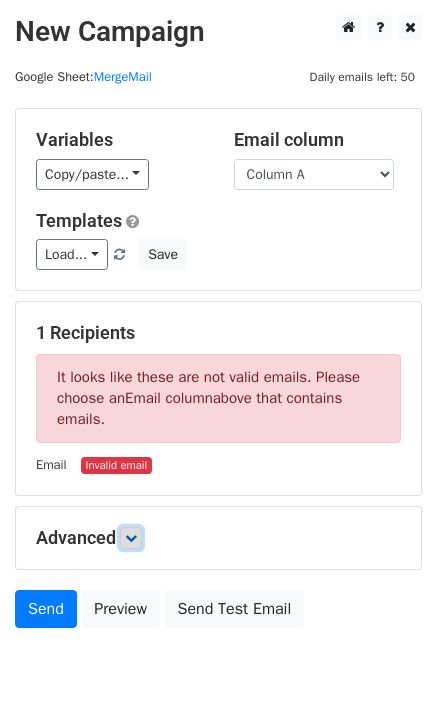 click at bounding box center (131, 538) 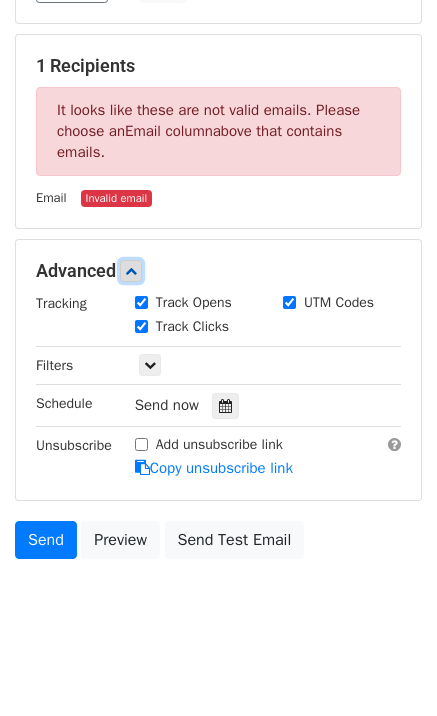 click at bounding box center [131, 271] 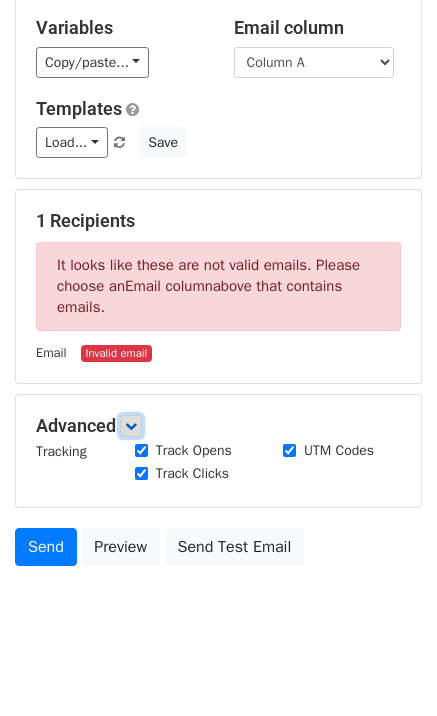 scroll, scrollTop: 82, scrollLeft: 0, axis: vertical 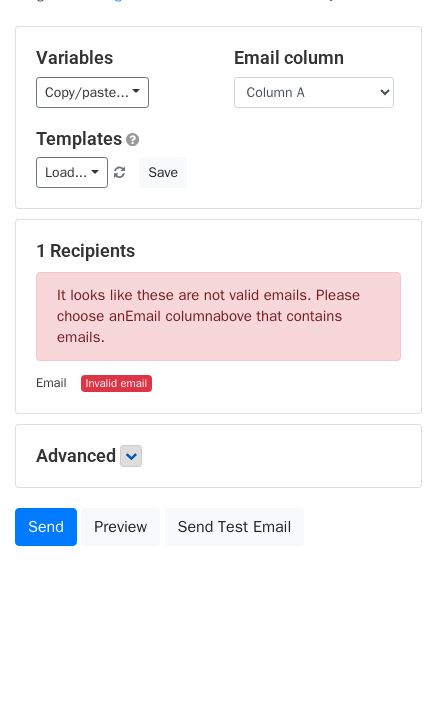 click on "It looks like these are not valid emails. Please choose an  Email column  above that contains emails." at bounding box center [218, 316] 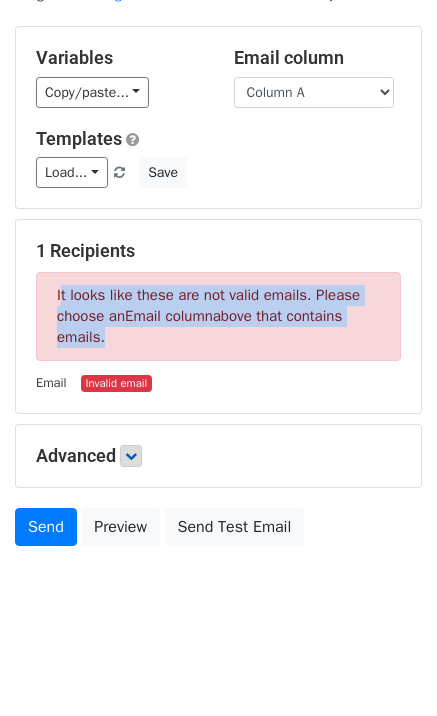 click on "It looks like these are not valid emails. Please choose an  Email column  above that contains emails." at bounding box center [218, 316] 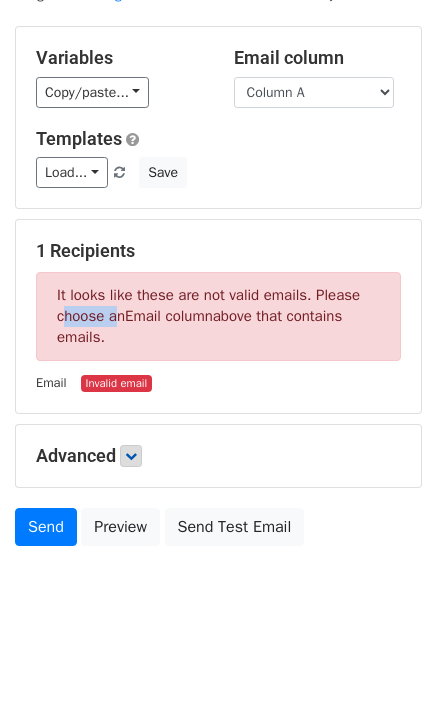 click on "It looks like these are not valid emails. Please choose an  Email column  above that contains emails." at bounding box center [218, 316] 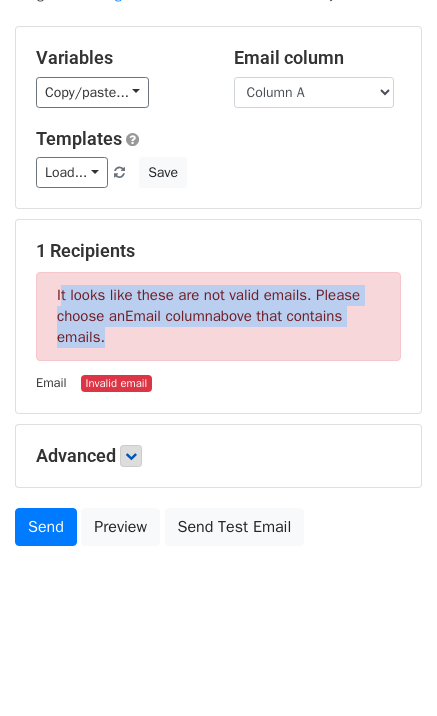 click on "It looks like these are not valid emails. Please choose an  Email column  above that contains emails." at bounding box center (218, 316) 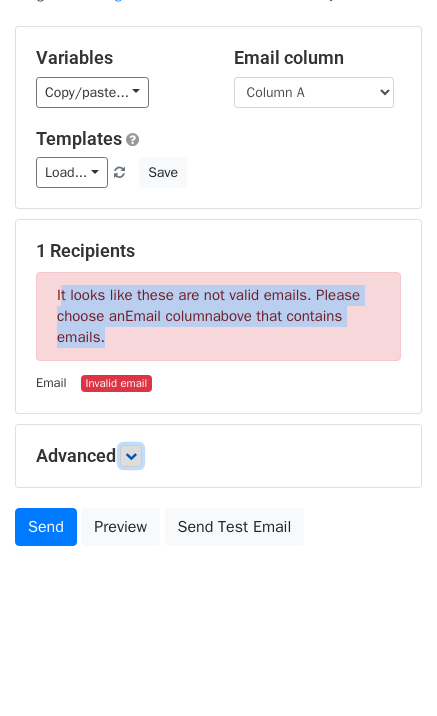 click at bounding box center [131, 456] 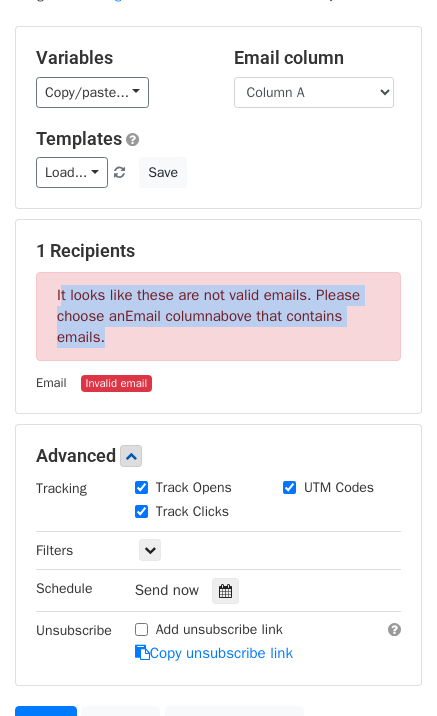 click on "It looks like these are not valid emails. Please choose an  Email column  above that contains emails." at bounding box center (218, 316) 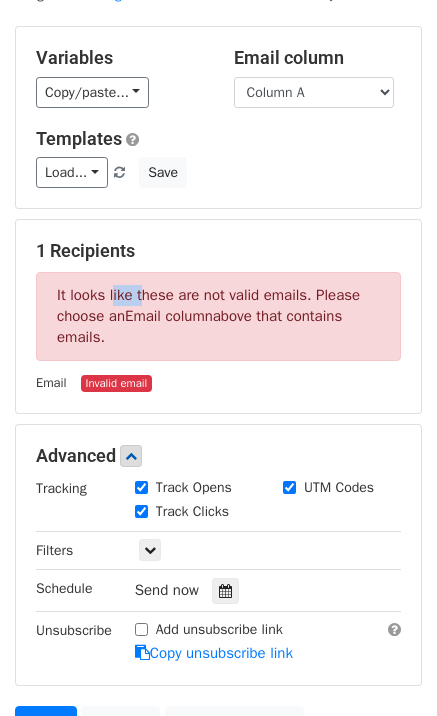 click on "It looks like these are not valid emails. Please choose an  Email column  above that contains emails." at bounding box center [218, 316] 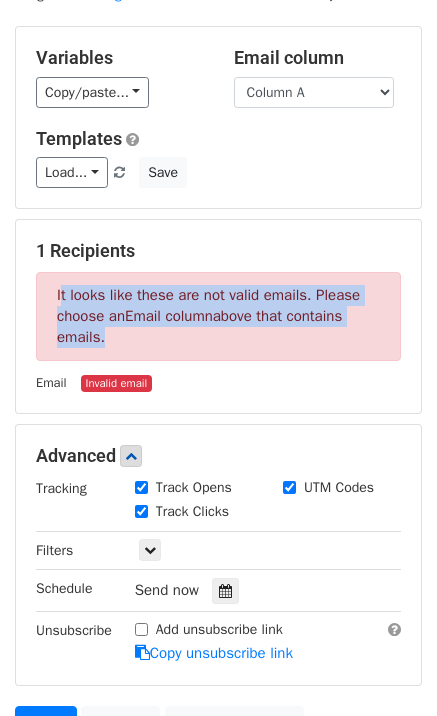click on "It looks like these are not valid emails. Please choose an  Email column  above that contains emails." at bounding box center (218, 316) 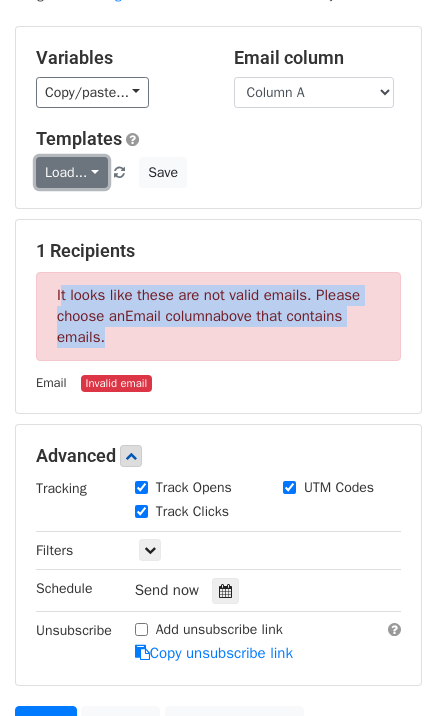 click on "Load..." at bounding box center [72, 172] 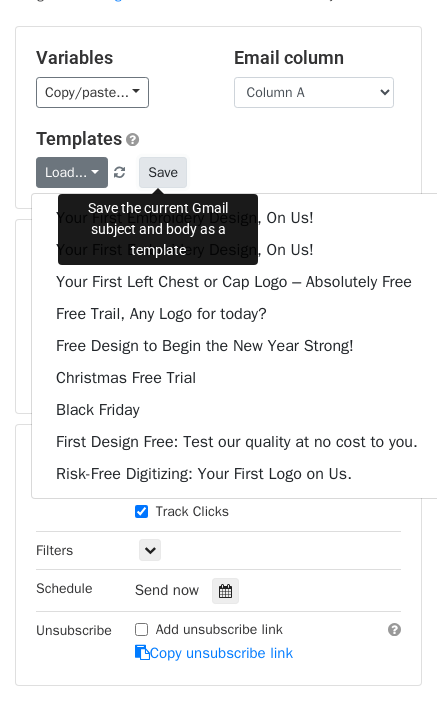 click on "Save" at bounding box center (163, 172) 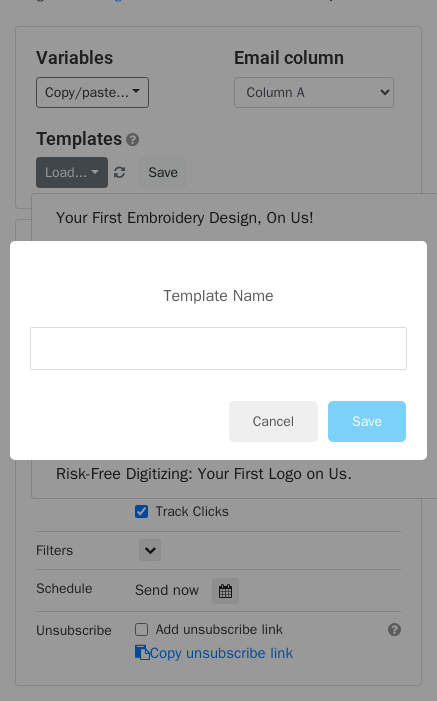 click on "Template Name
Cancel
Save" at bounding box center (218, 350) 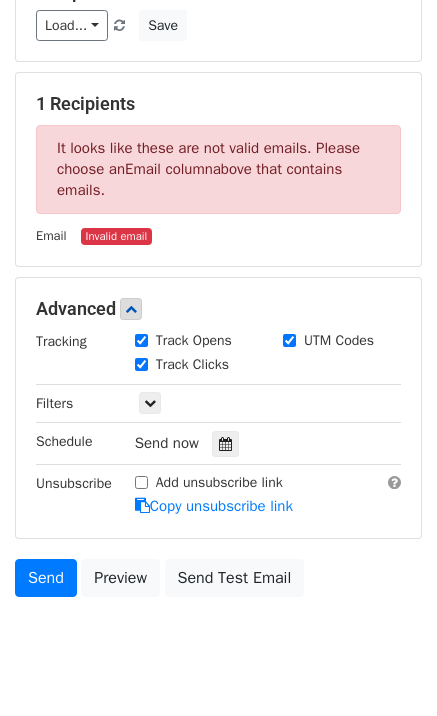 scroll, scrollTop: 278, scrollLeft: 0, axis: vertical 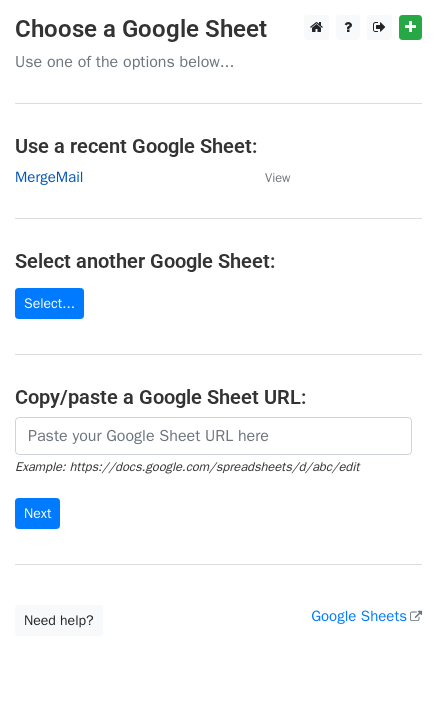 click on "MergeMail" at bounding box center [49, 177] 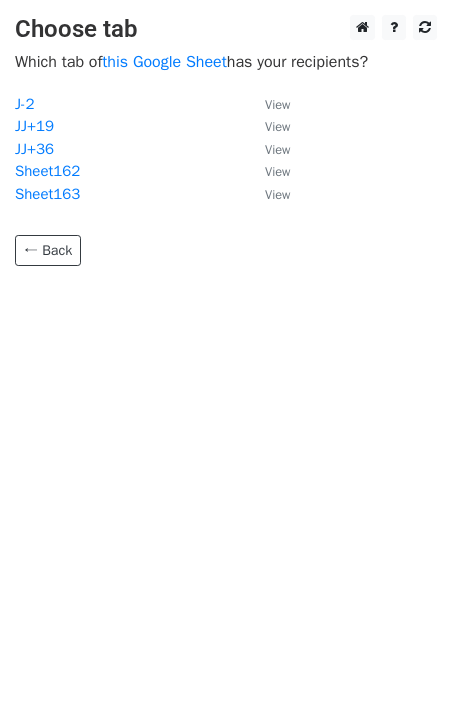 scroll, scrollTop: 0, scrollLeft: 0, axis: both 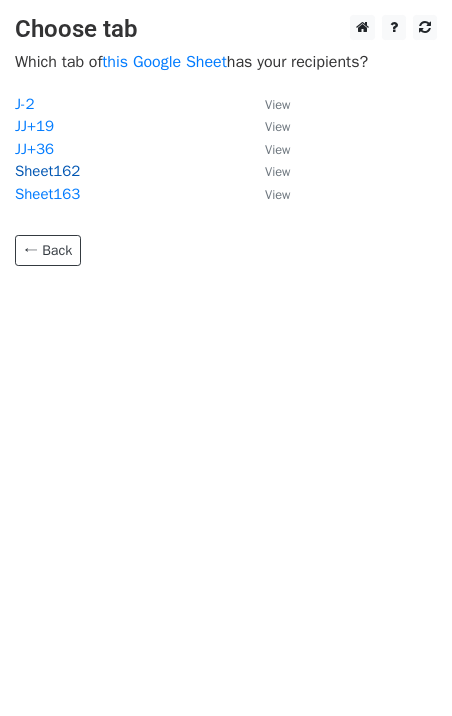 click on "Sheet162" at bounding box center (47, 171) 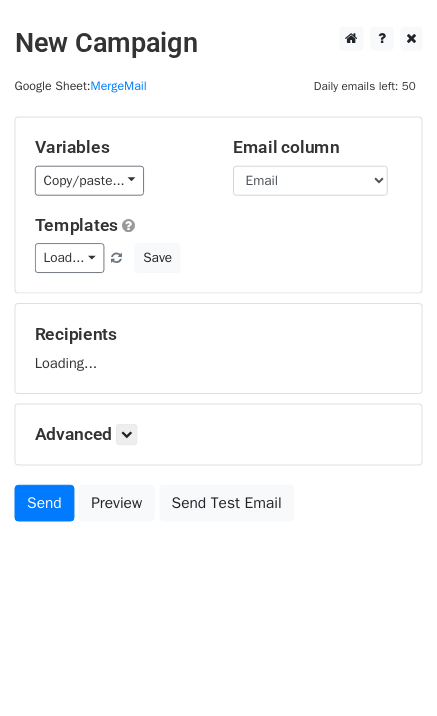 scroll, scrollTop: 0, scrollLeft: 0, axis: both 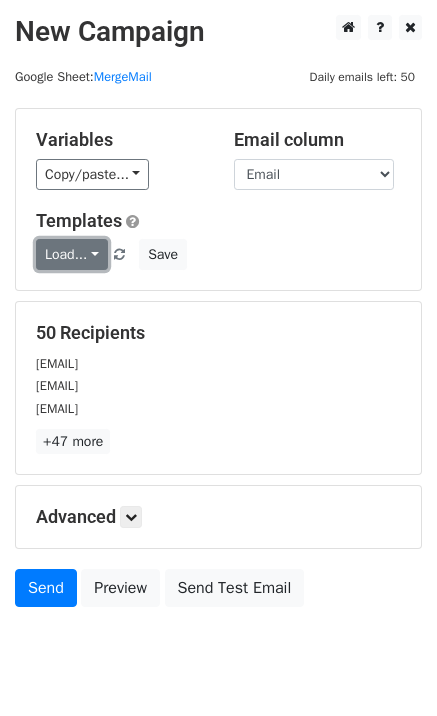 click on "Load..." at bounding box center (72, 254) 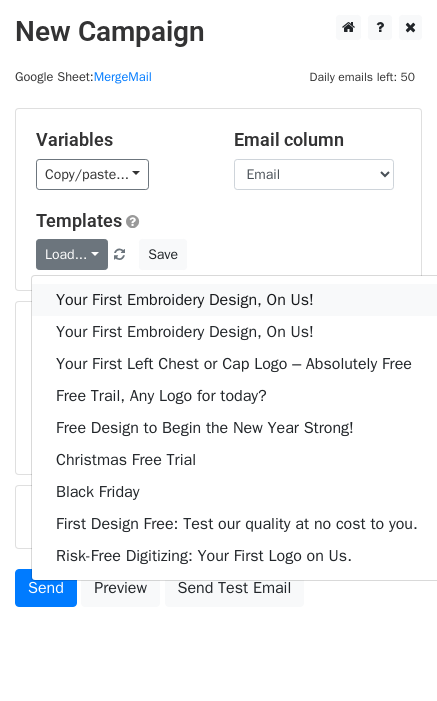 click on "Your First Embroidery Design, On Us!" at bounding box center [237, 300] 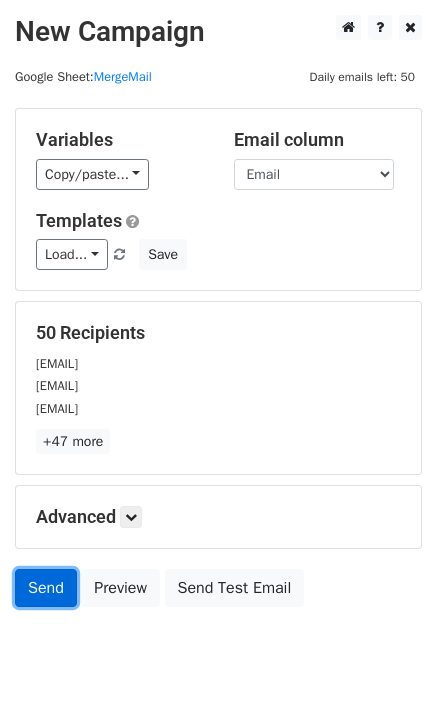 click on "Send" at bounding box center (46, 588) 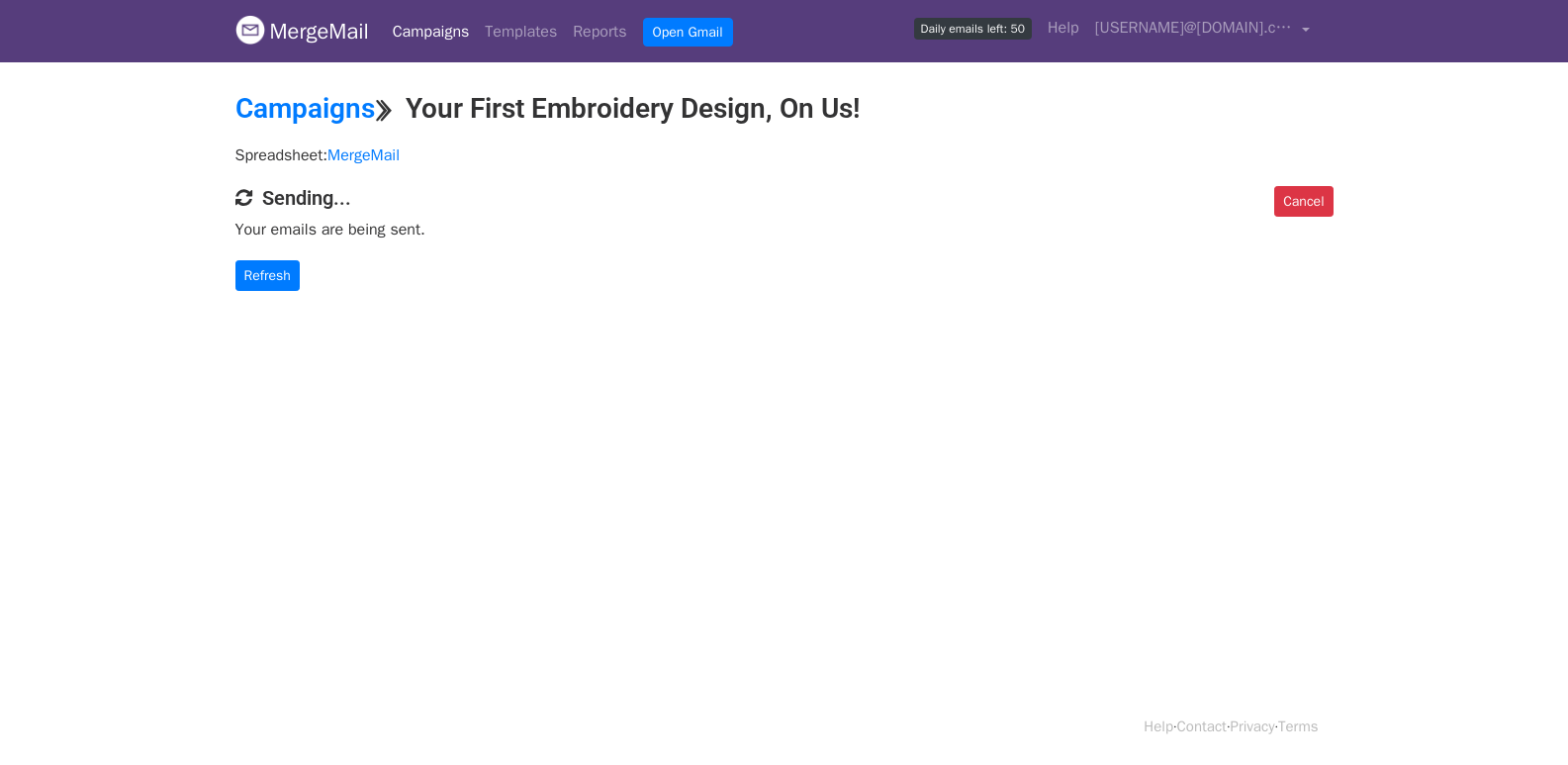 scroll, scrollTop: 0, scrollLeft: 0, axis: both 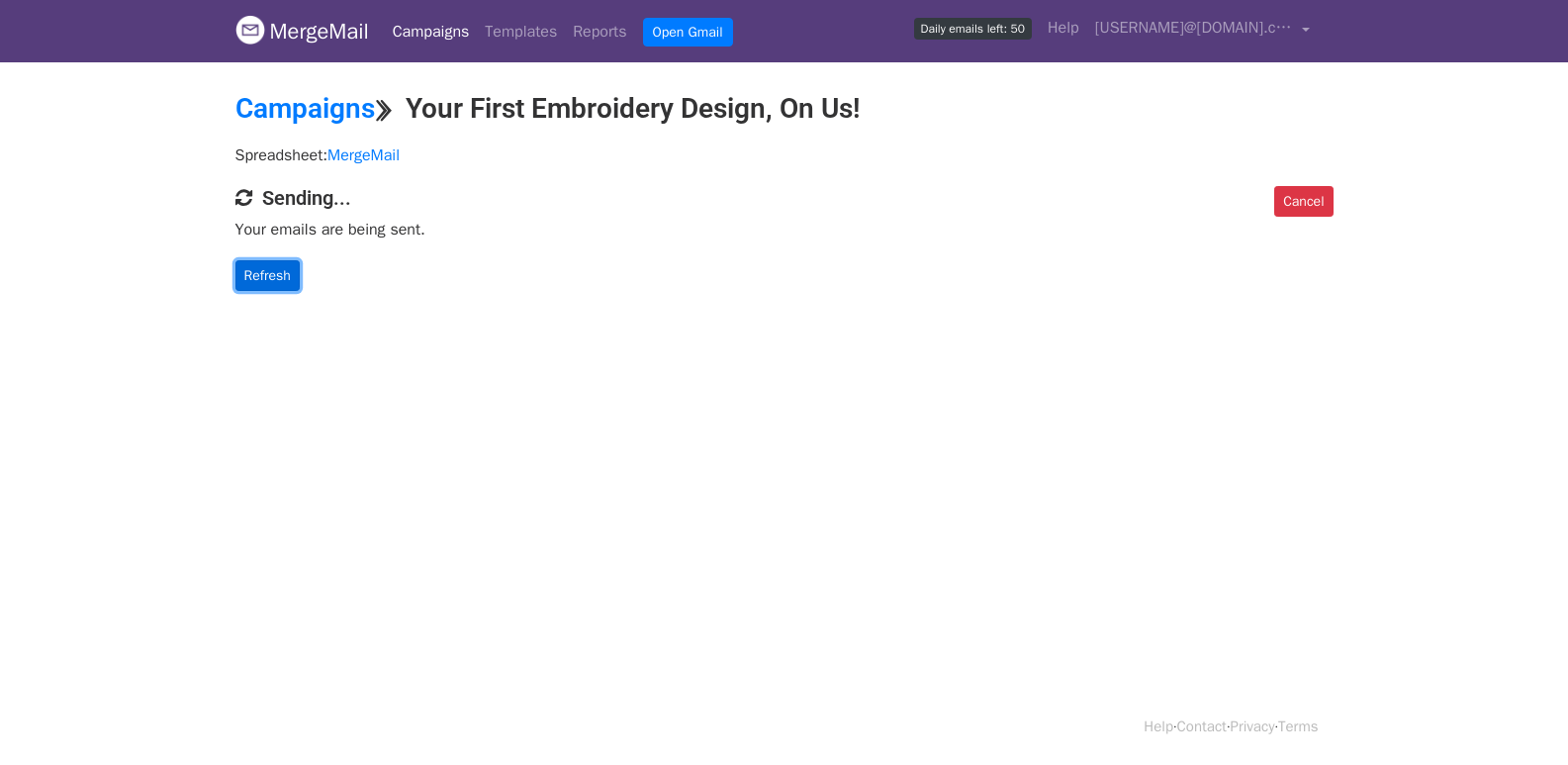 click on "Refresh" at bounding box center (267, 275) 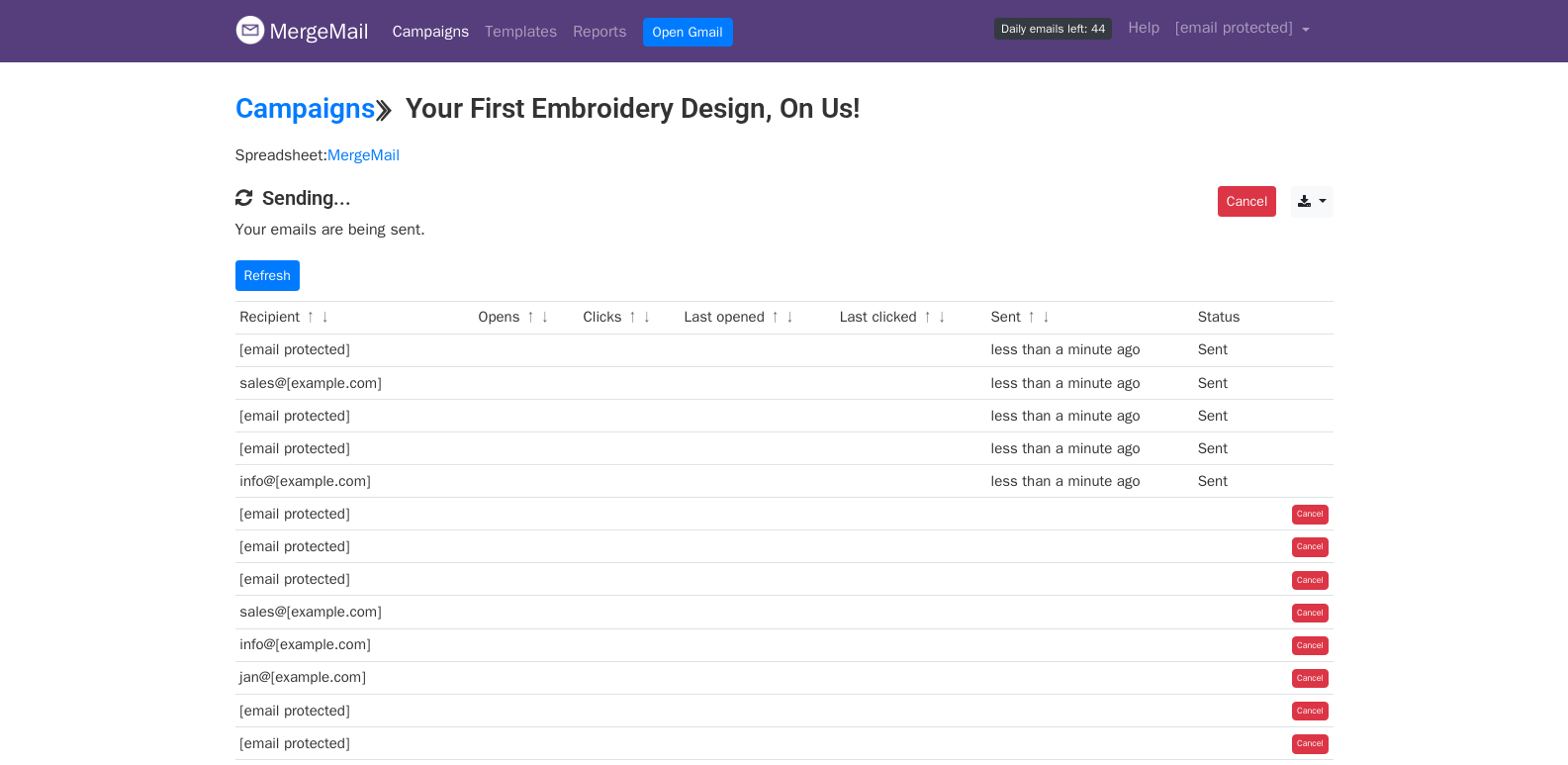 scroll, scrollTop: 0, scrollLeft: 0, axis: both 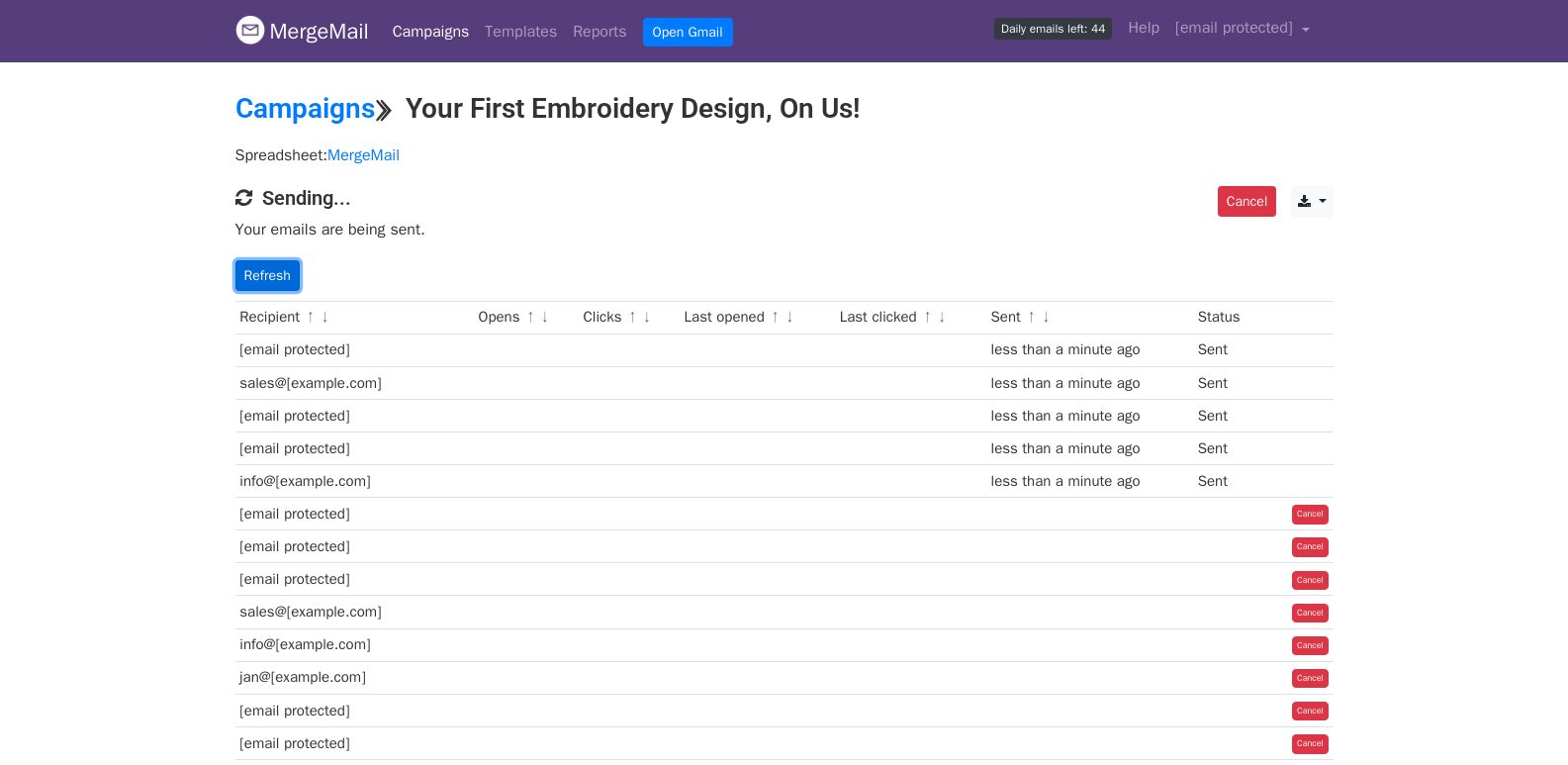 click on "Refresh" at bounding box center [267, 275] 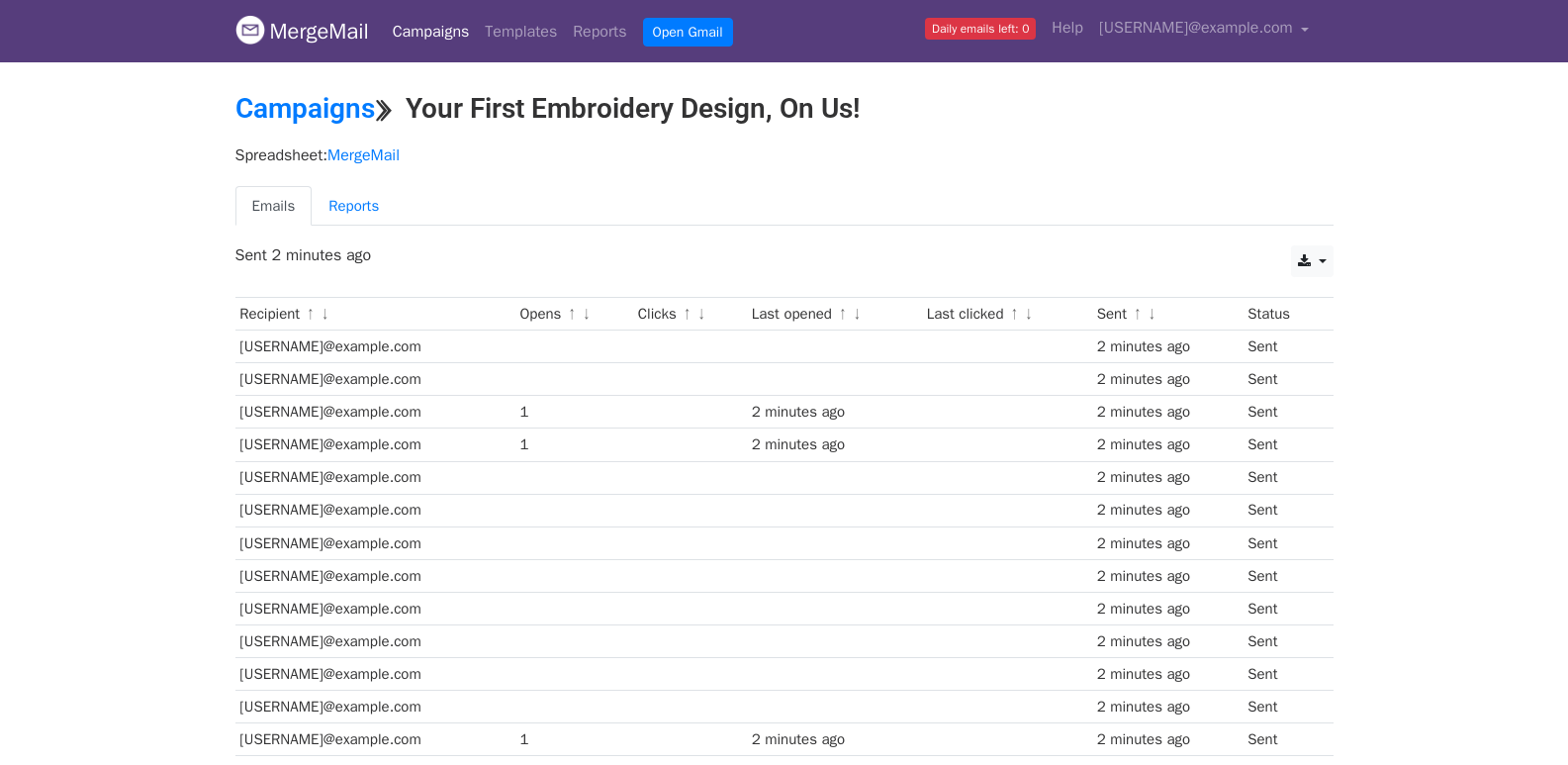 scroll, scrollTop: 953, scrollLeft: 0, axis: vertical 